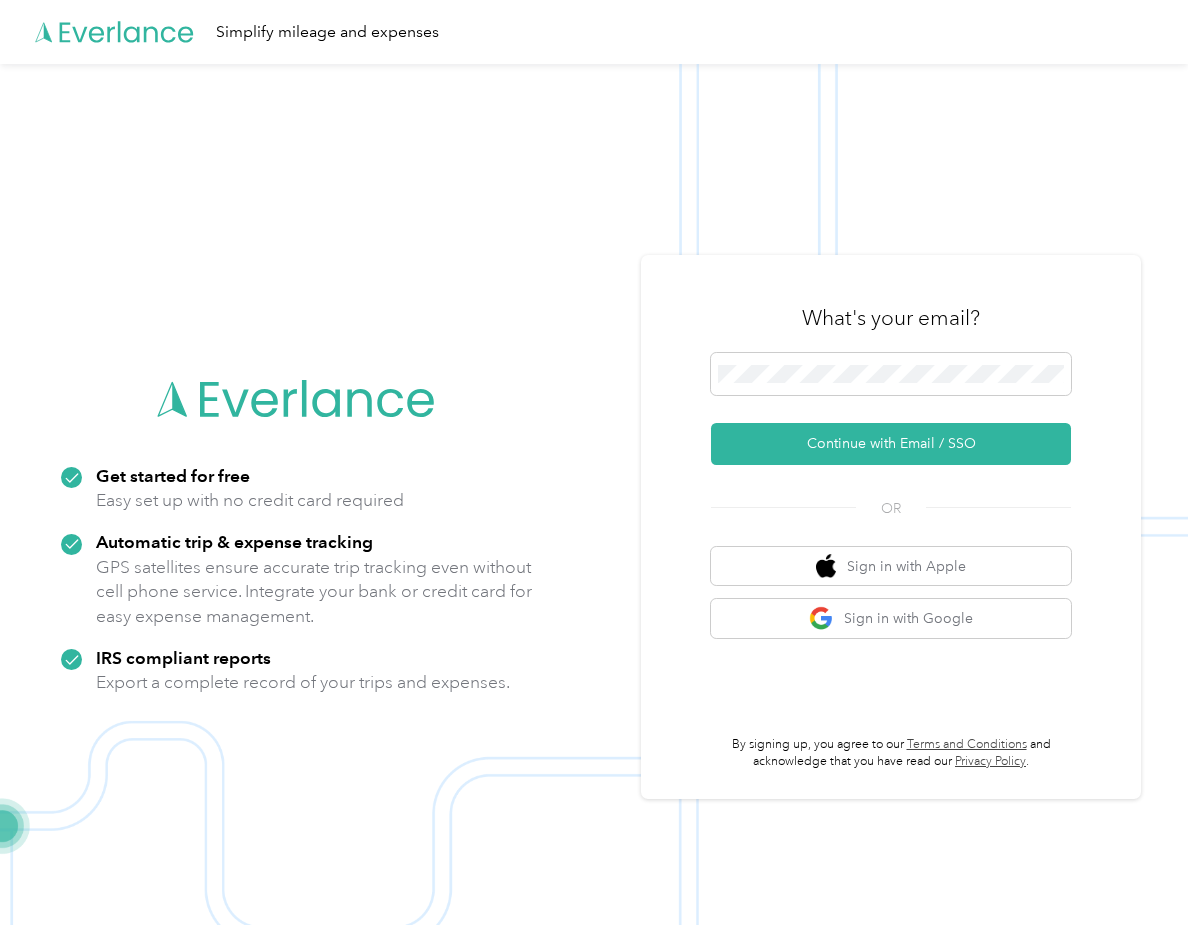 scroll, scrollTop: 0, scrollLeft: 0, axis: both 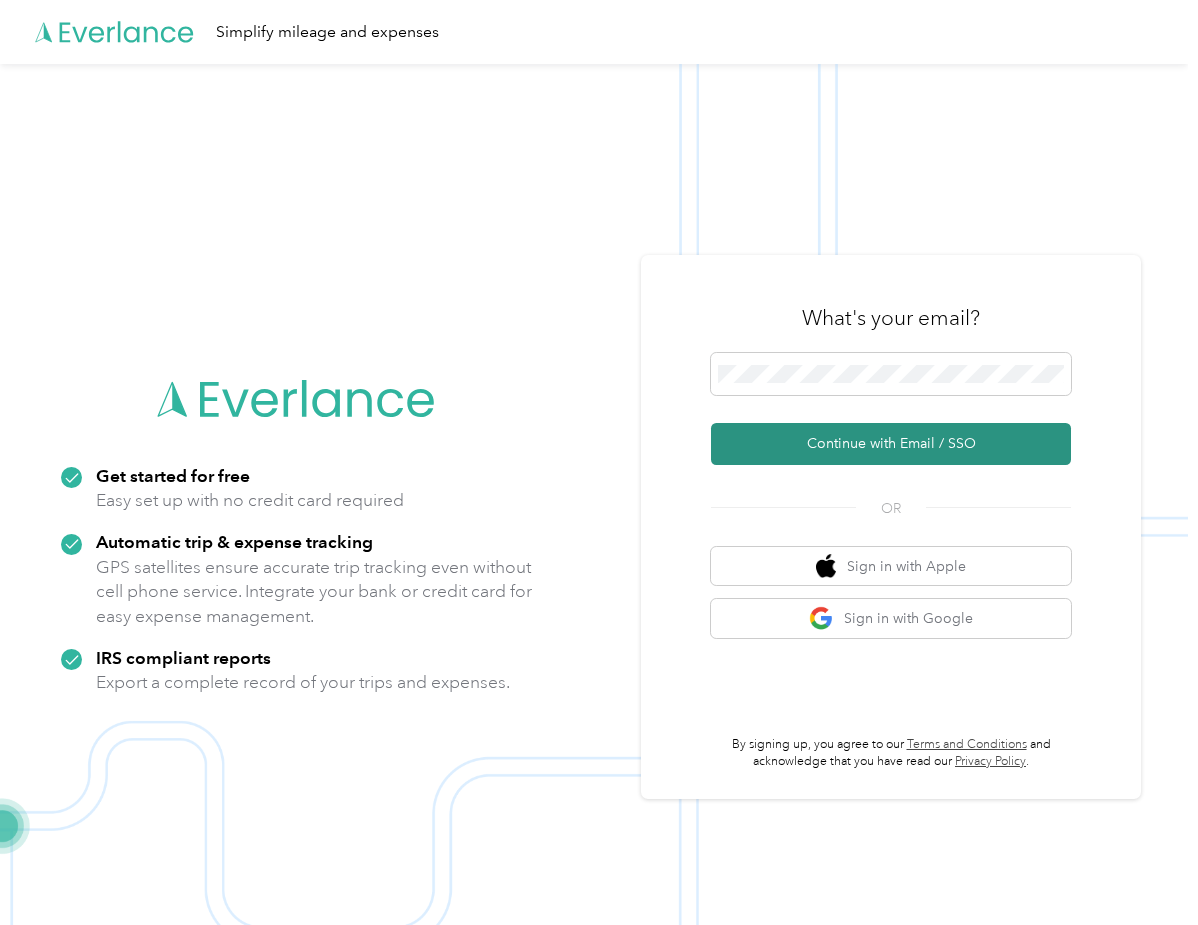 click on "Continue with Email / SSO" at bounding box center [891, 444] 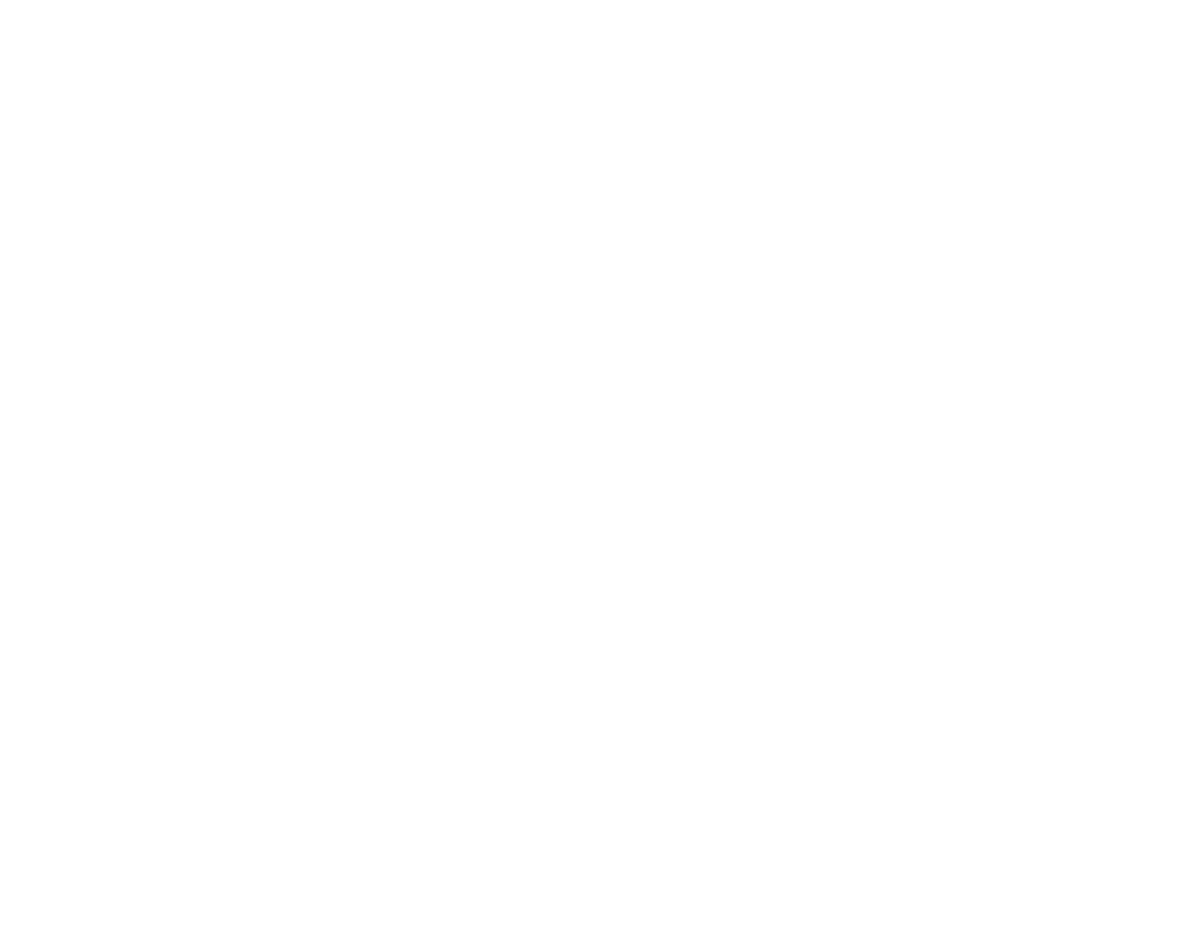 scroll, scrollTop: 0, scrollLeft: 0, axis: both 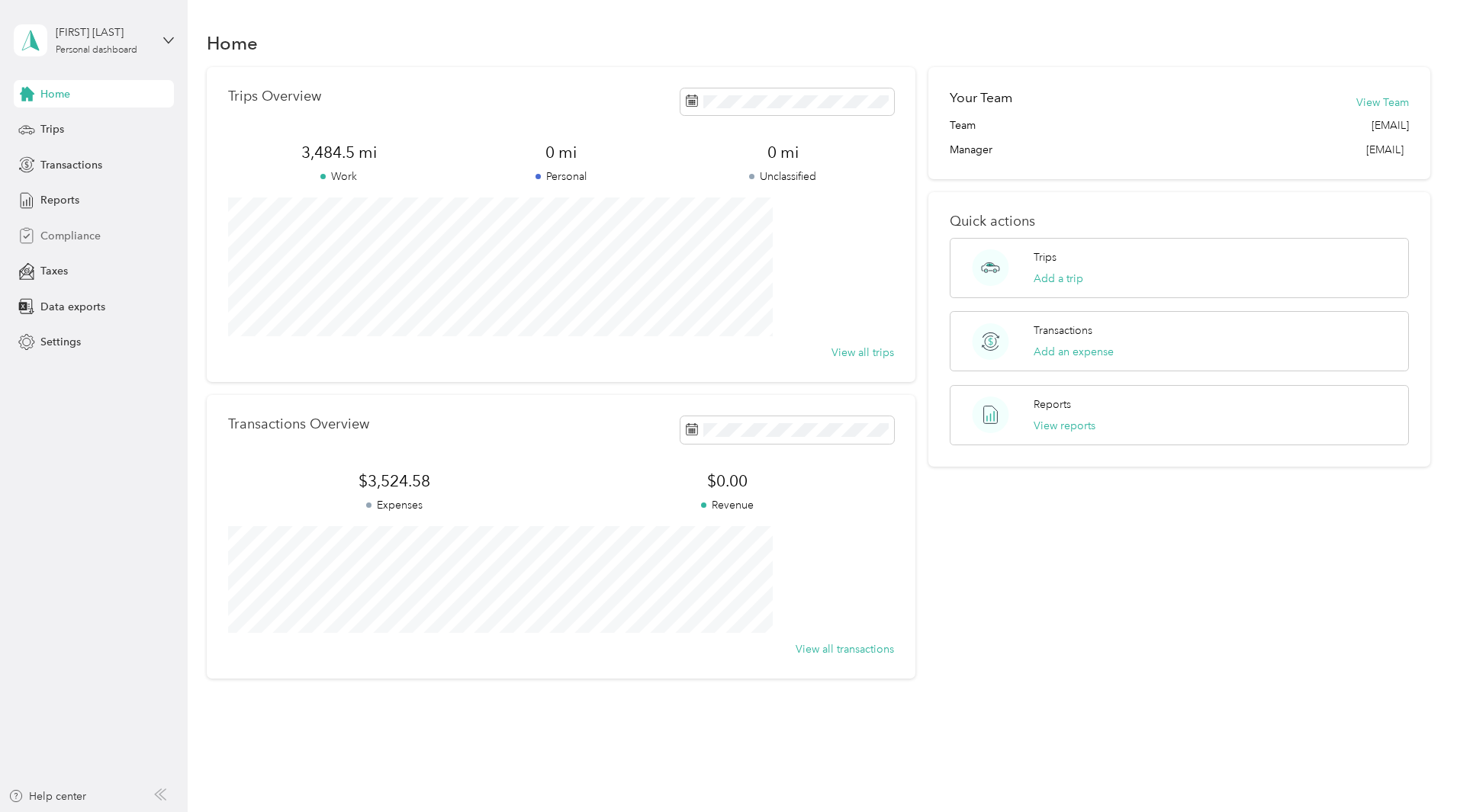 click on "Compliance" at bounding box center [70, 236] 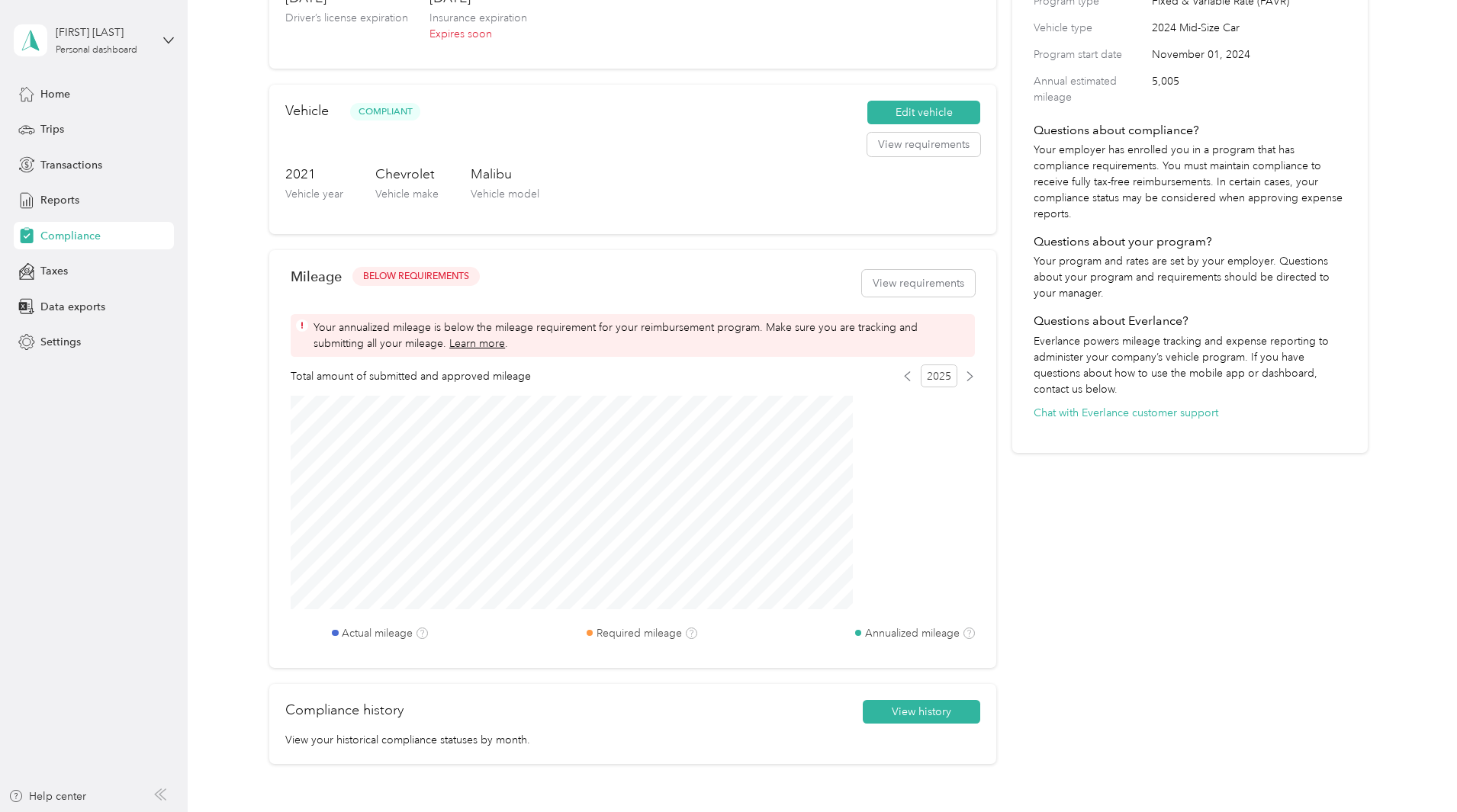 scroll, scrollTop: 227, scrollLeft: 0, axis: vertical 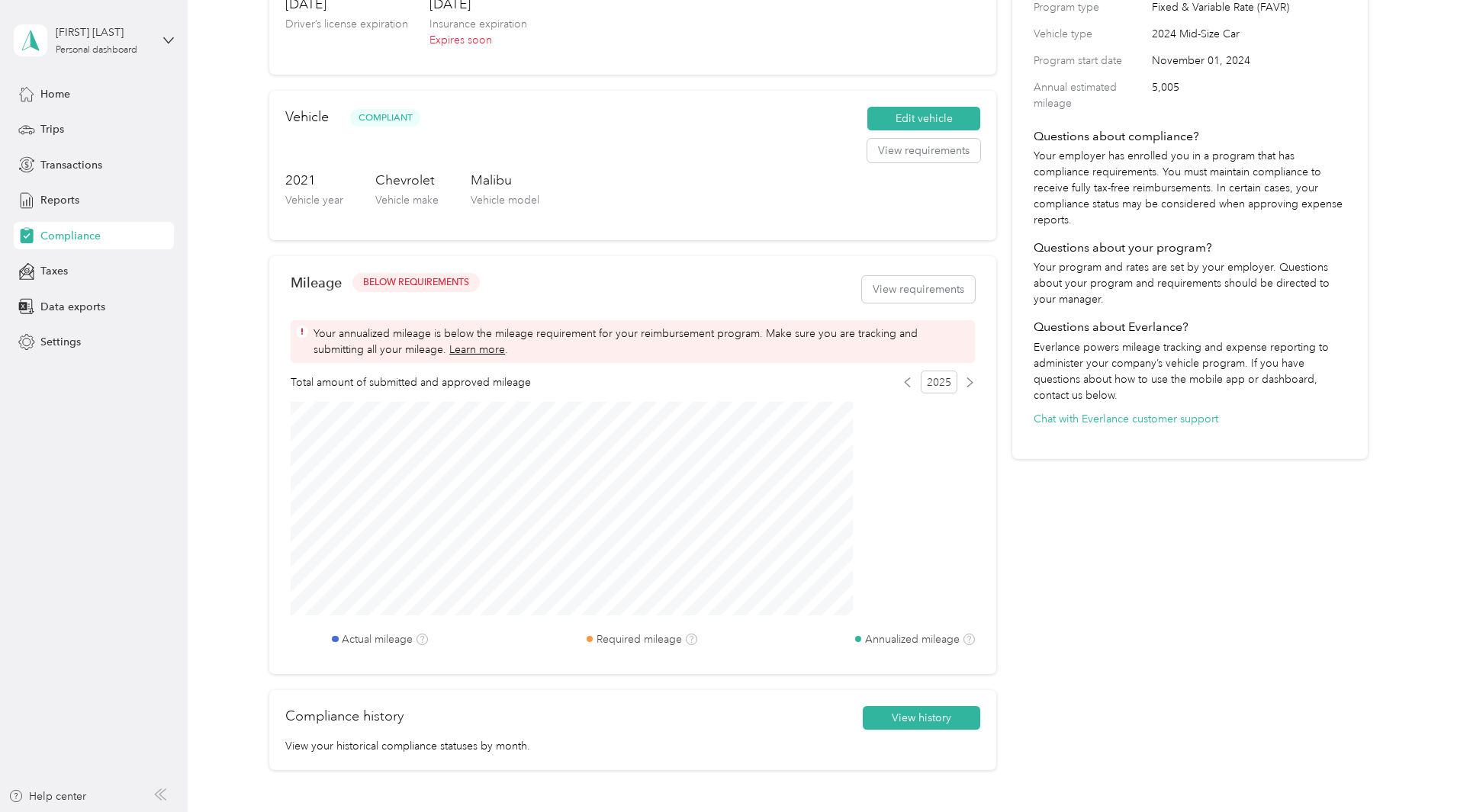 click on "Mileage BELOW REQUIREMENTS View requirements" at bounding box center (632, 290) 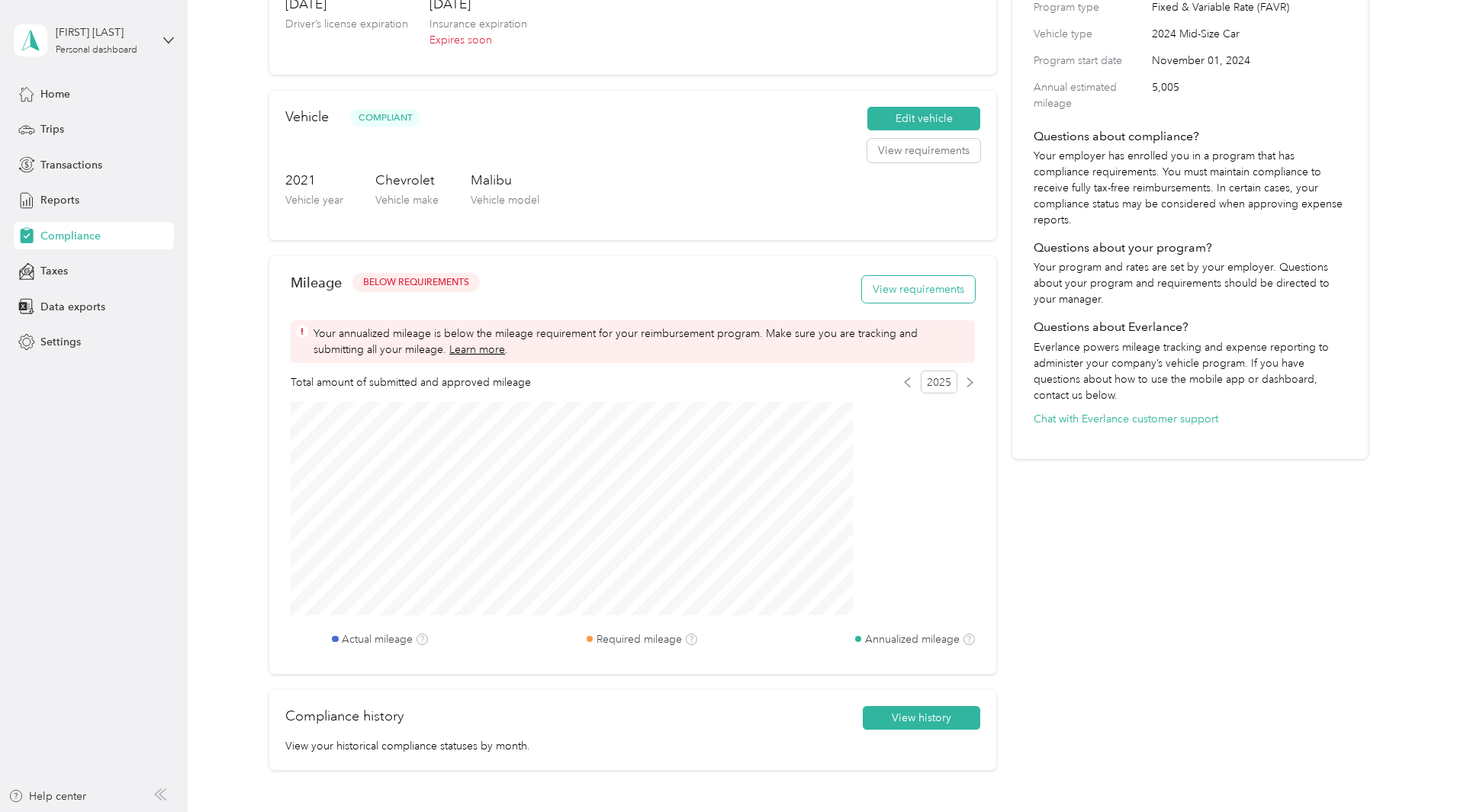 click on "View requirements" at bounding box center [918, 289] 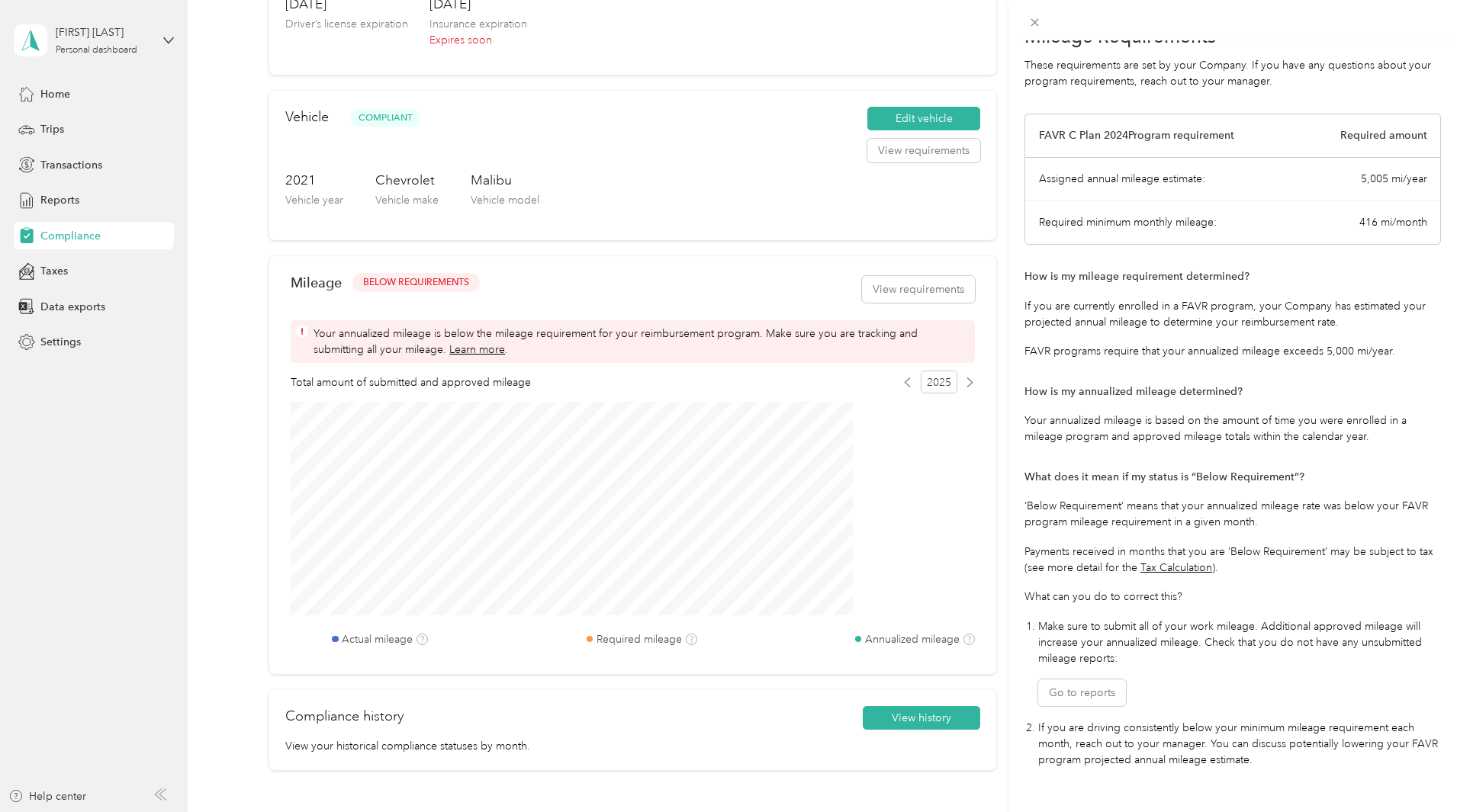 scroll, scrollTop: 0, scrollLeft: 0, axis: both 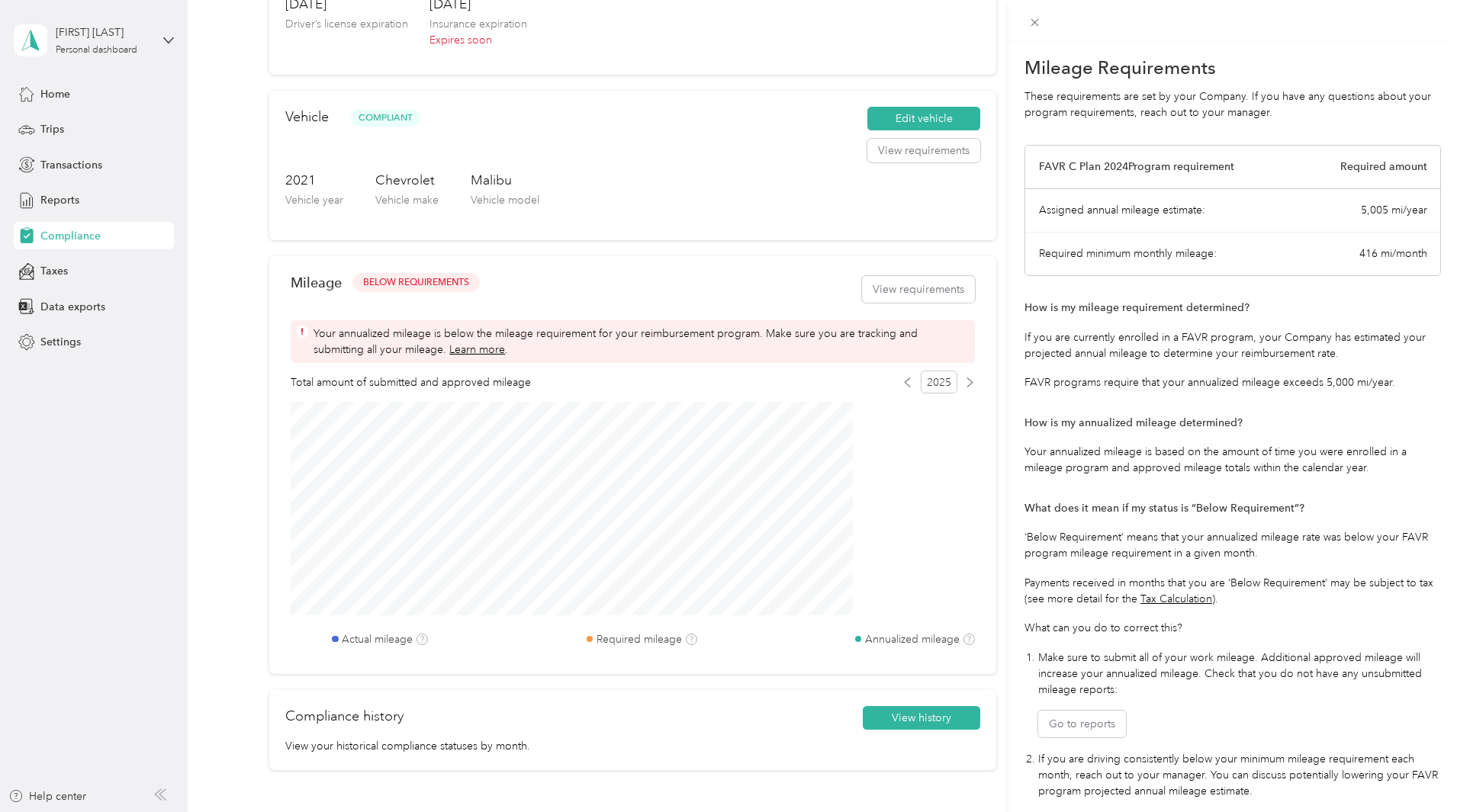 click on "Mileage Requirements These requirements are set by your Company. If you have any questions about your program requirements, reach out to your manager. FAVR C Plan 2024  Program requirement Required amount Assigned annual mileage estimate: 5,005 mi/year Required minimum monthly mileage: 416 mi/month How is my mileage requirement determined? If you are currently enrolled in a FAVR program, your Company has estimated your projected annual mileage to determine your reimbursement rate. FAVR programs require that your annualized mileage exceeds   5,000   mi/year. How is my annualized mileage determined? Your annualized mileage is based on the amount of time you were enrolled in a mileage program and approved mileage totals within the calendar year. What does it mean if my status is “Below Requirement”? ‘Below Requirement‘ means that your annualized mileage rate was below your FAVR program mileage requirement in a given month.   Tax Calculation ). What can you do to correct this? Go to reports" at bounding box center (728, 406) 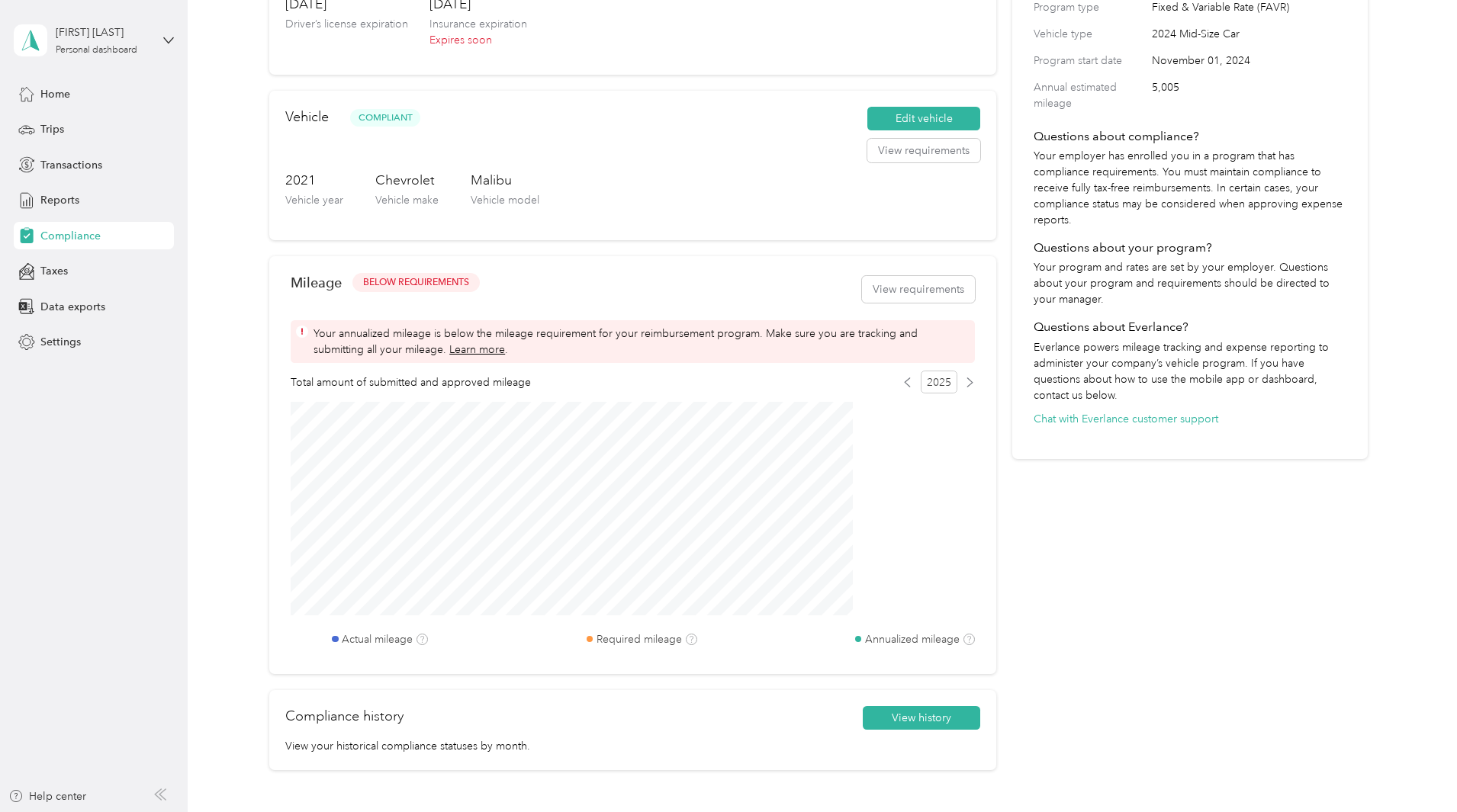click on "Total amount of submitted and approved mileage 2025" at bounding box center [632, 382] 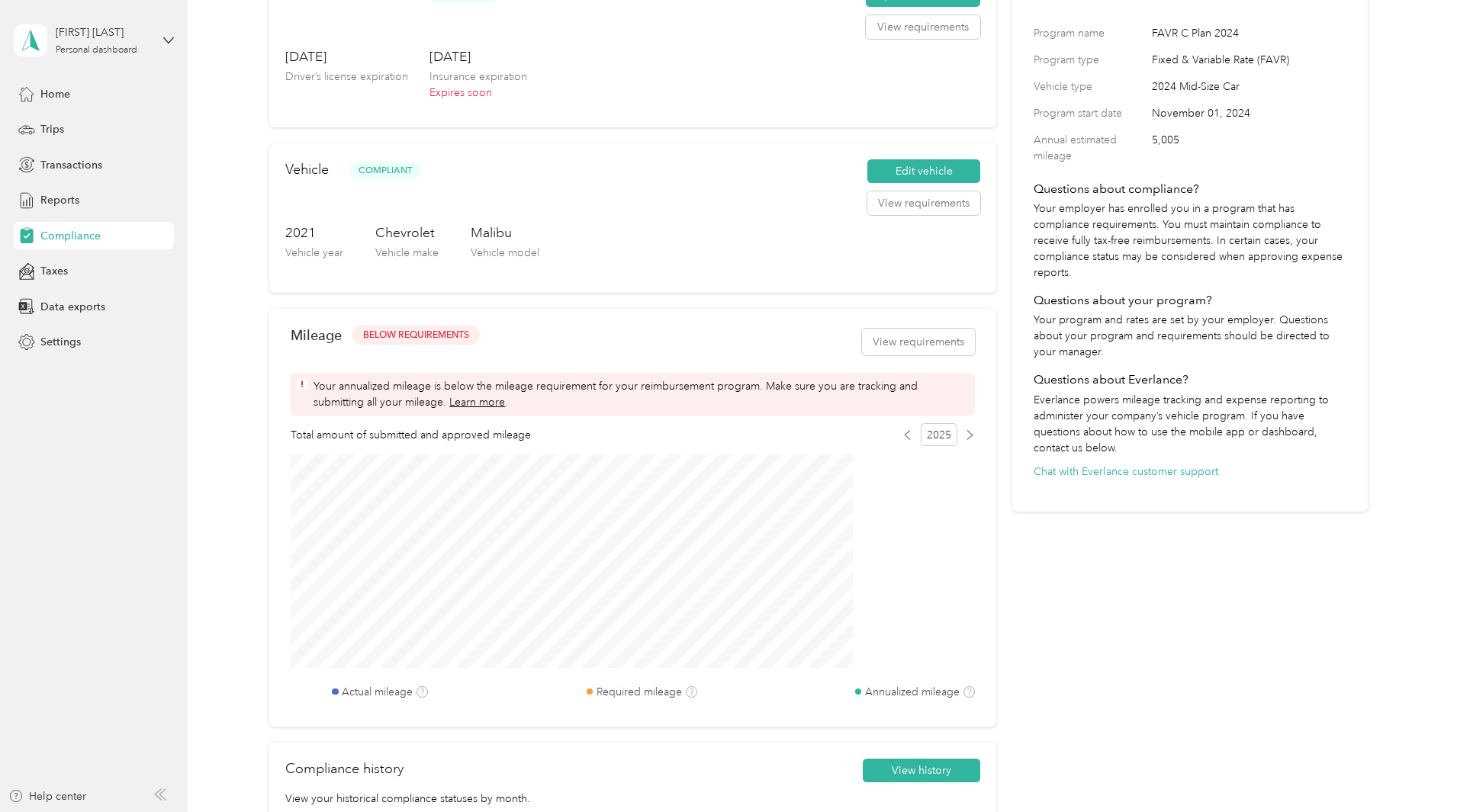 scroll, scrollTop: 0, scrollLeft: 0, axis: both 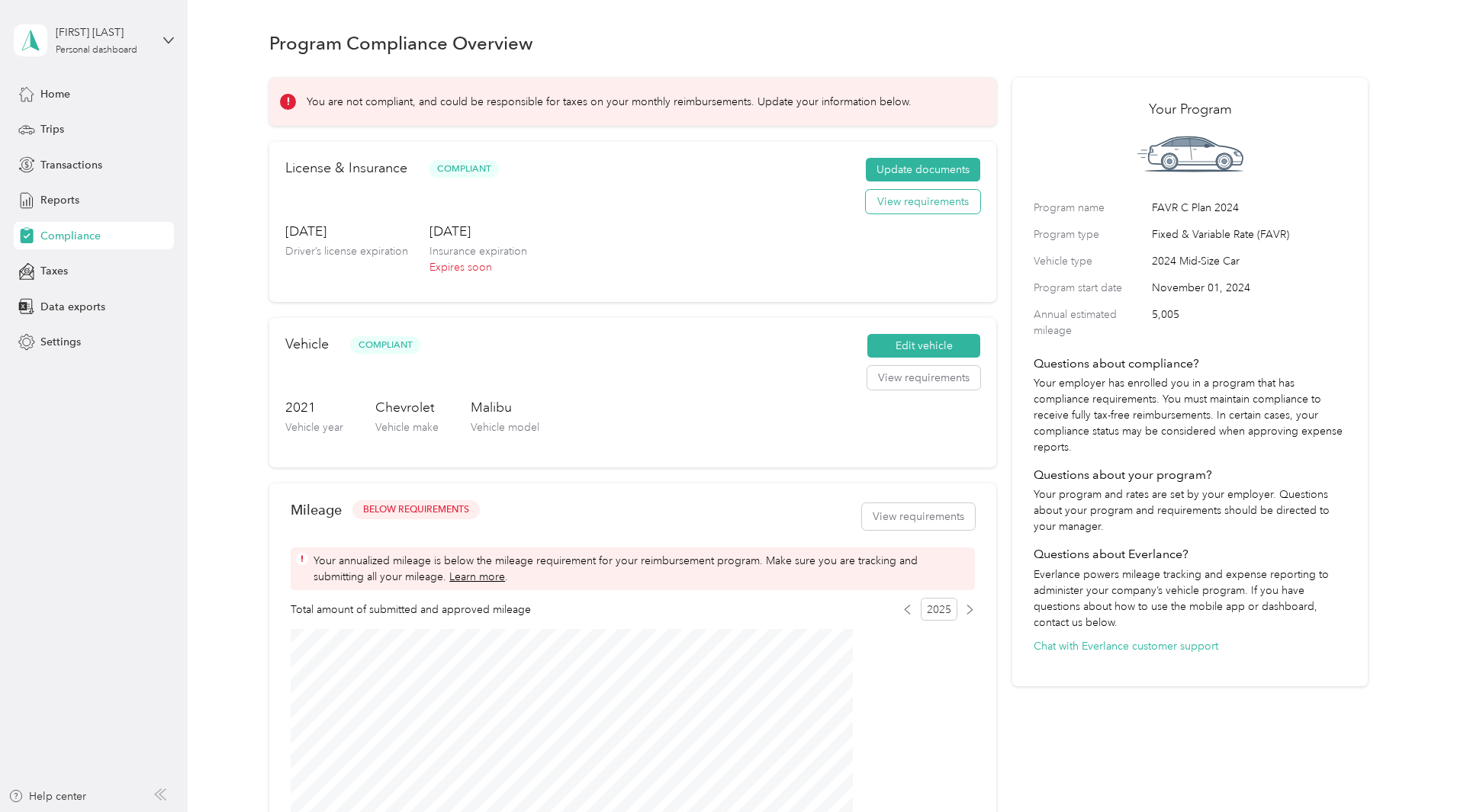 click on "View requirements" at bounding box center (923, 202) 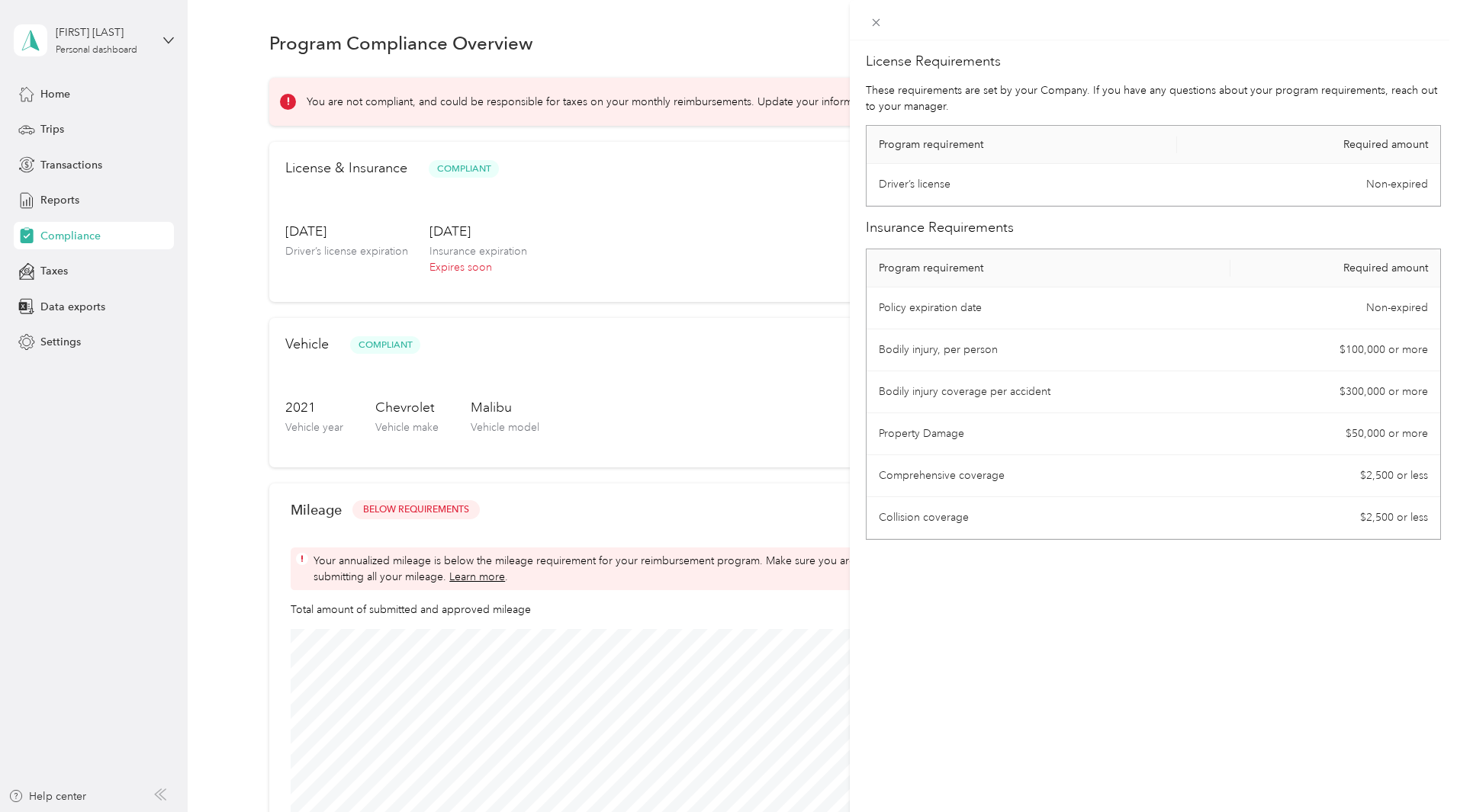 click on "License Requirements These requirements are set by your Company. If you have any questions about your program requirements, reach out to your manager. Program requirement Required amount     Driver’s license Non-expired Insurance Requirements Program requirement Required amount     Policy expiration date Non-expired Bodily injury, per person $100,000 or more Bodily injury coverage per accident $300,000 or more Property Damage $50,000 or more Comprehensive coverage $2,500 or less Collision coverage $2,500 or less" at bounding box center (728, 406) 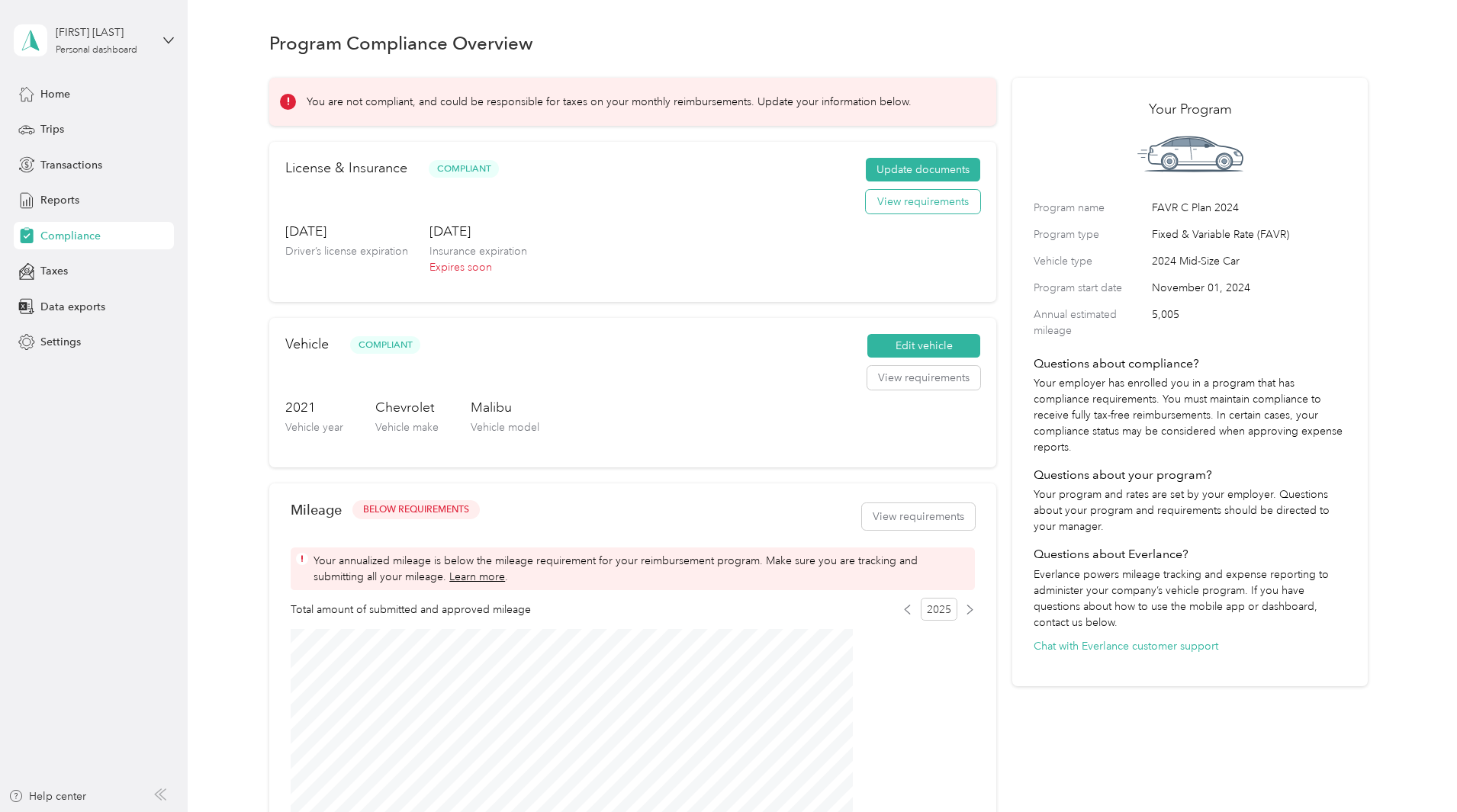 click on "View requirements" at bounding box center [923, 202] 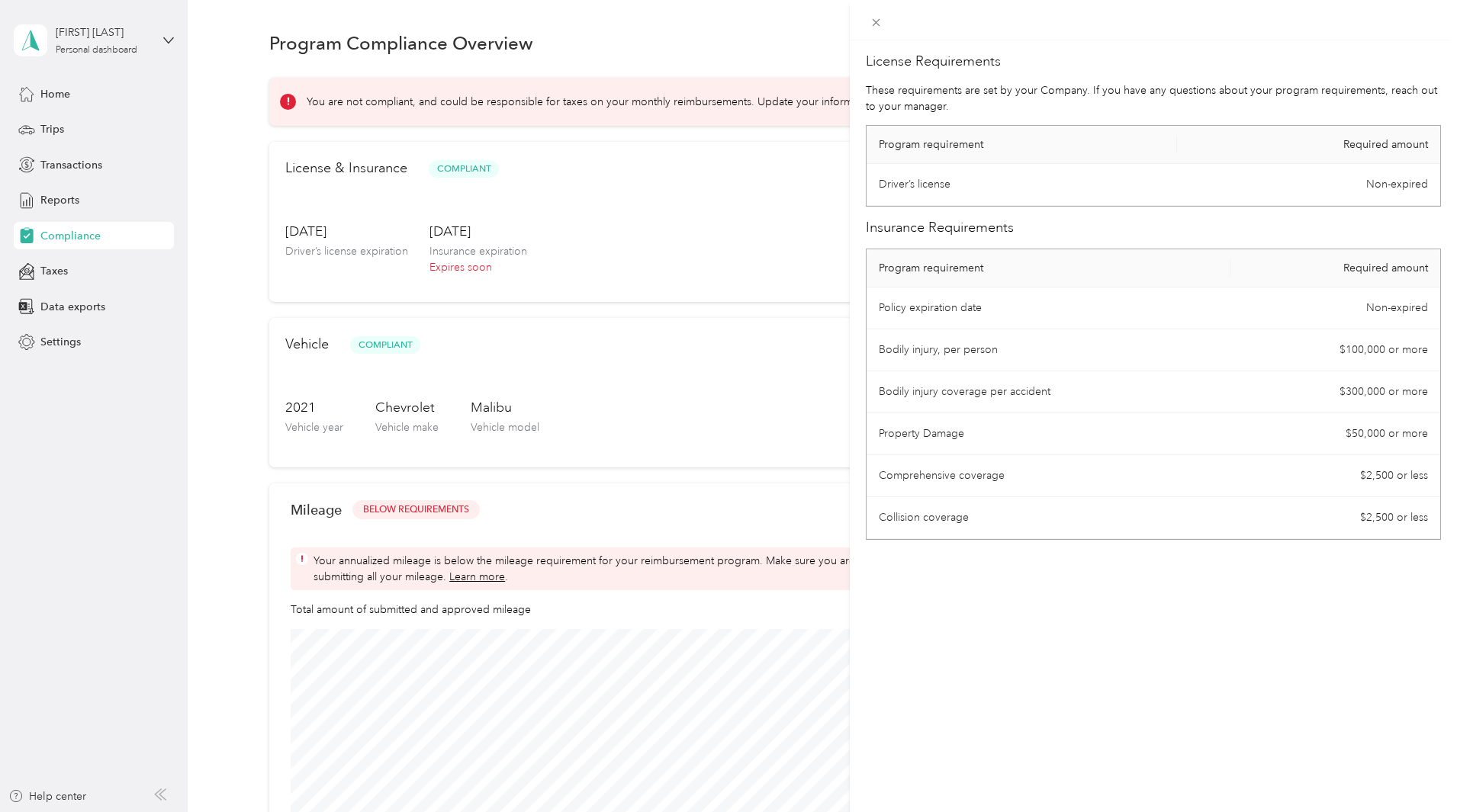 click on "License Requirements These requirements are set by your Company. If you have any questions about your program requirements, reach out to your manager. Program requirement Required amount     Driver’s license Non-expired Insurance Requirements Program requirement Required amount     Policy expiration date Non-expired Bodily injury, per person $100,000 or more Bodily injury coverage per accident $300,000 or more Property Damage $50,000 or more Comprehensive coverage $2,500 or less Collision coverage $2,500 or less" at bounding box center [1153, 446] 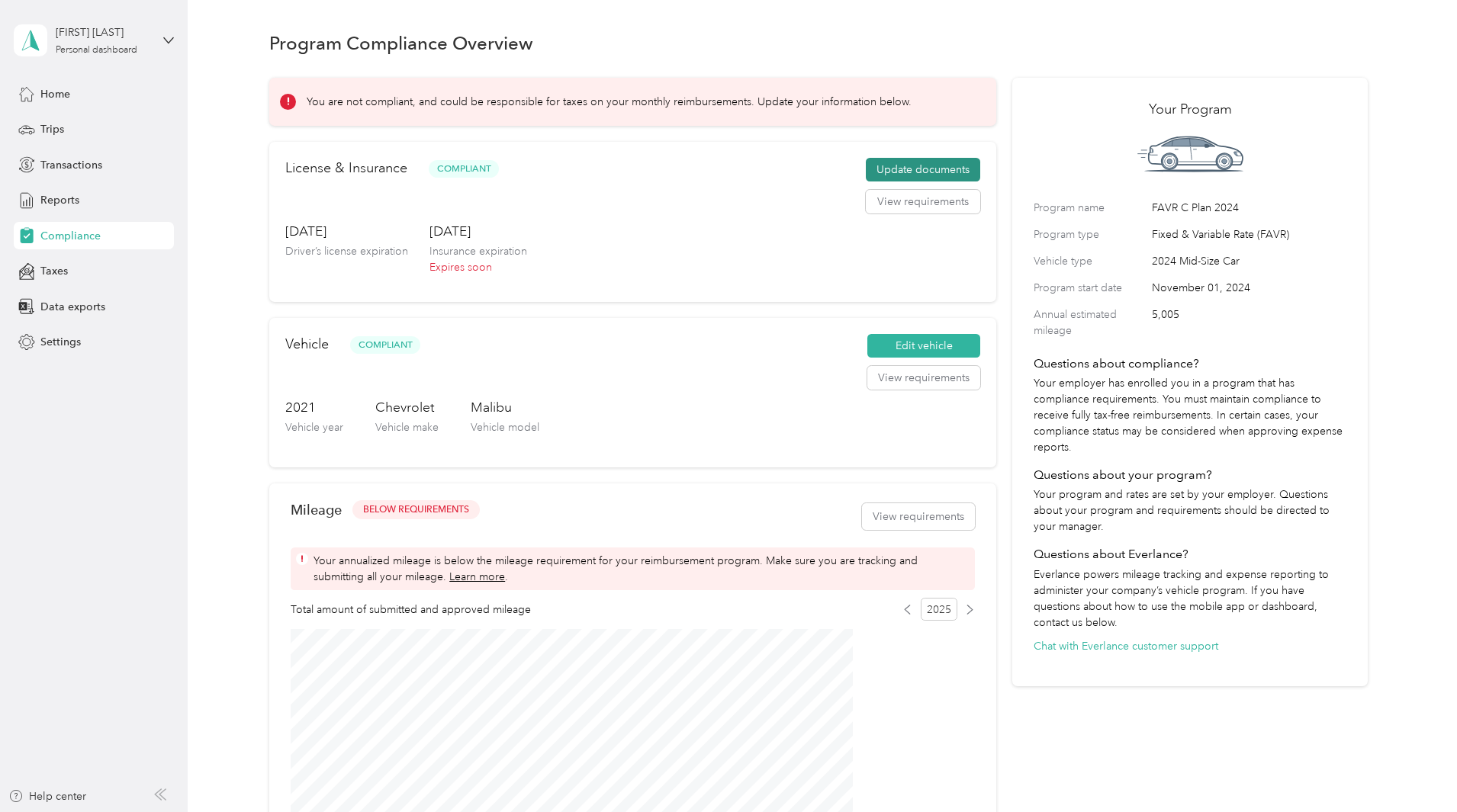 click on "Update documents" at bounding box center [923, 170] 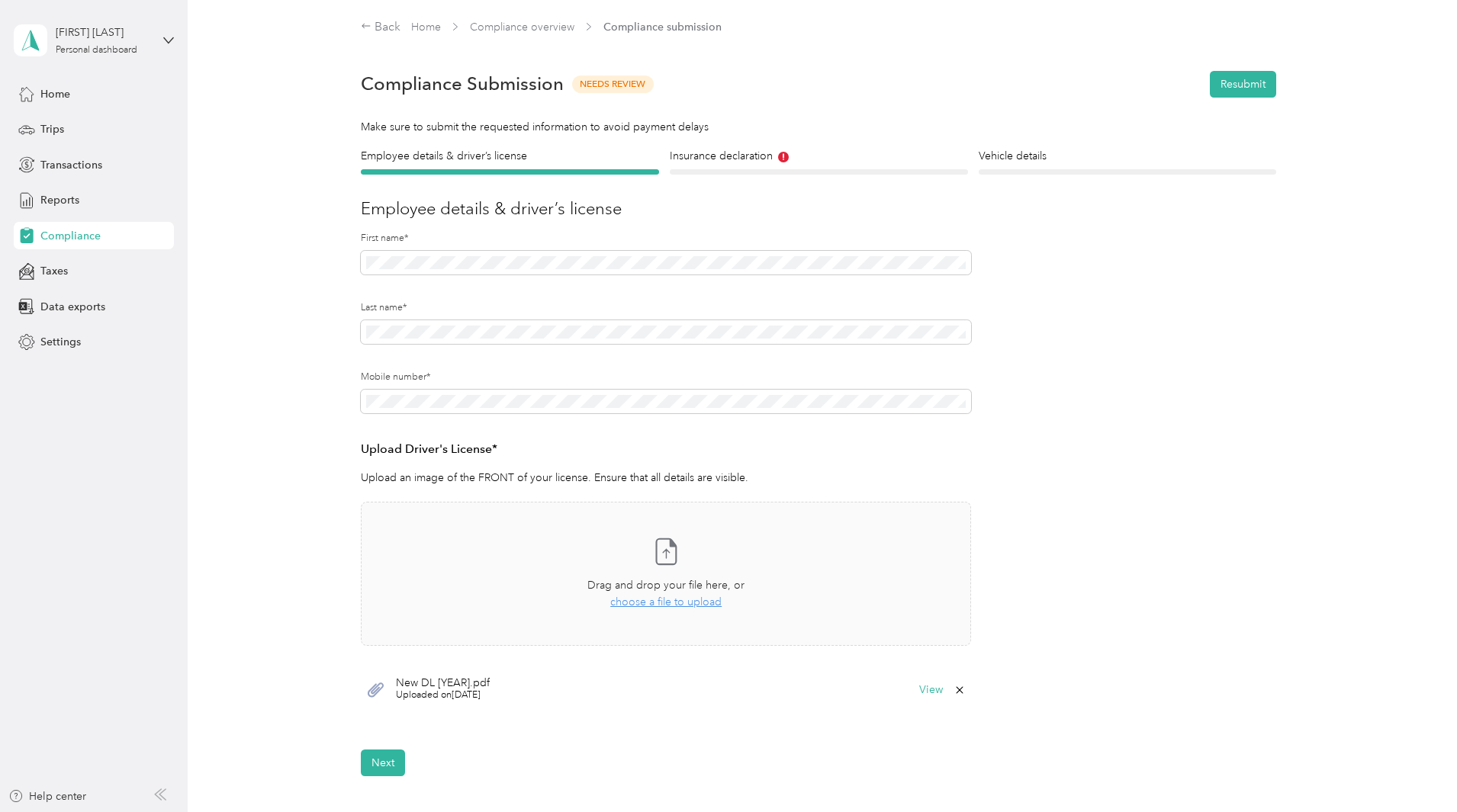 scroll, scrollTop: 0, scrollLeft: 0, axis: both 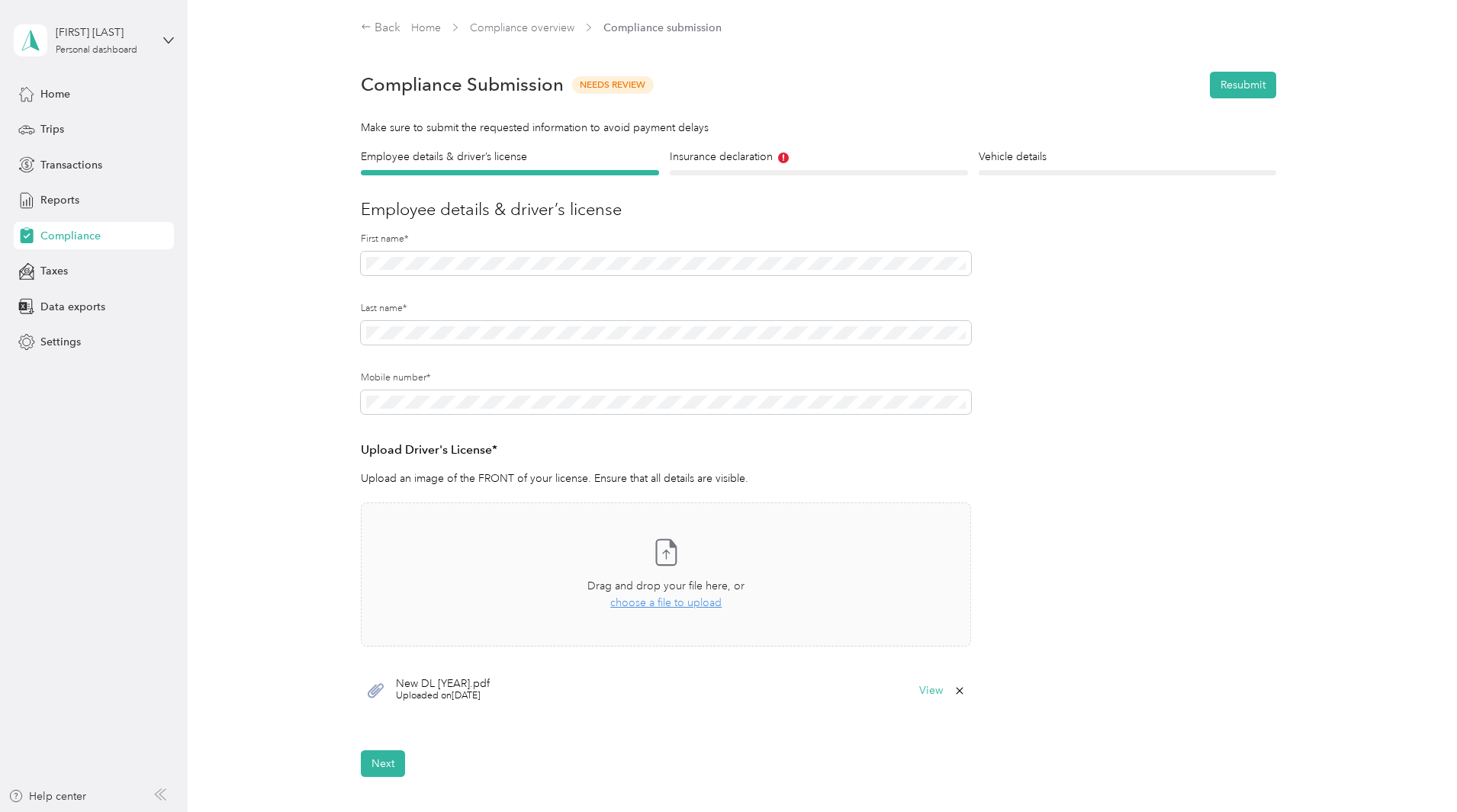 click on "Insurance declaration Insurance" at bounding box center (819, 162) 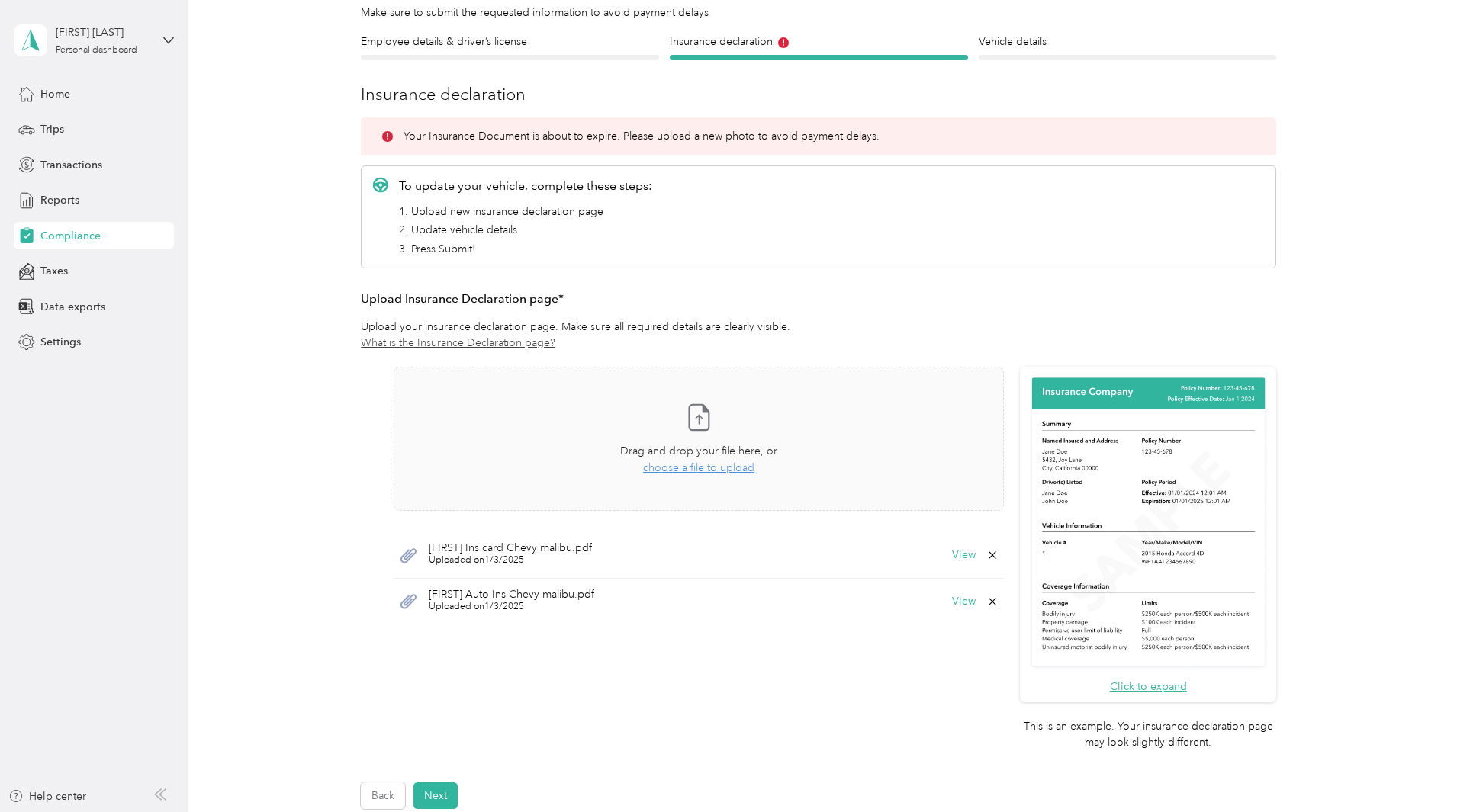 scroll, scrollTop: 152, scrollLeft: 0, axis: vertical 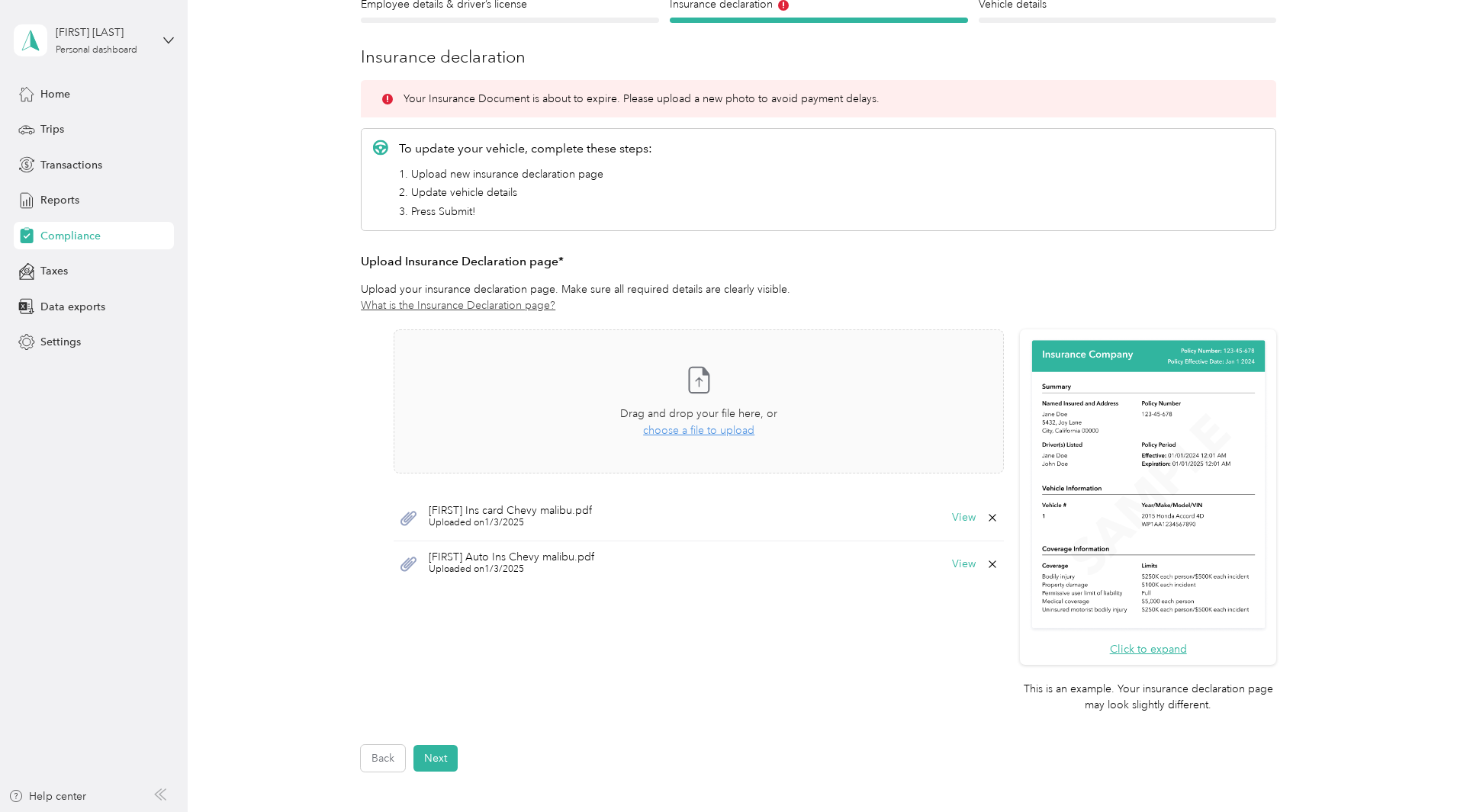 click 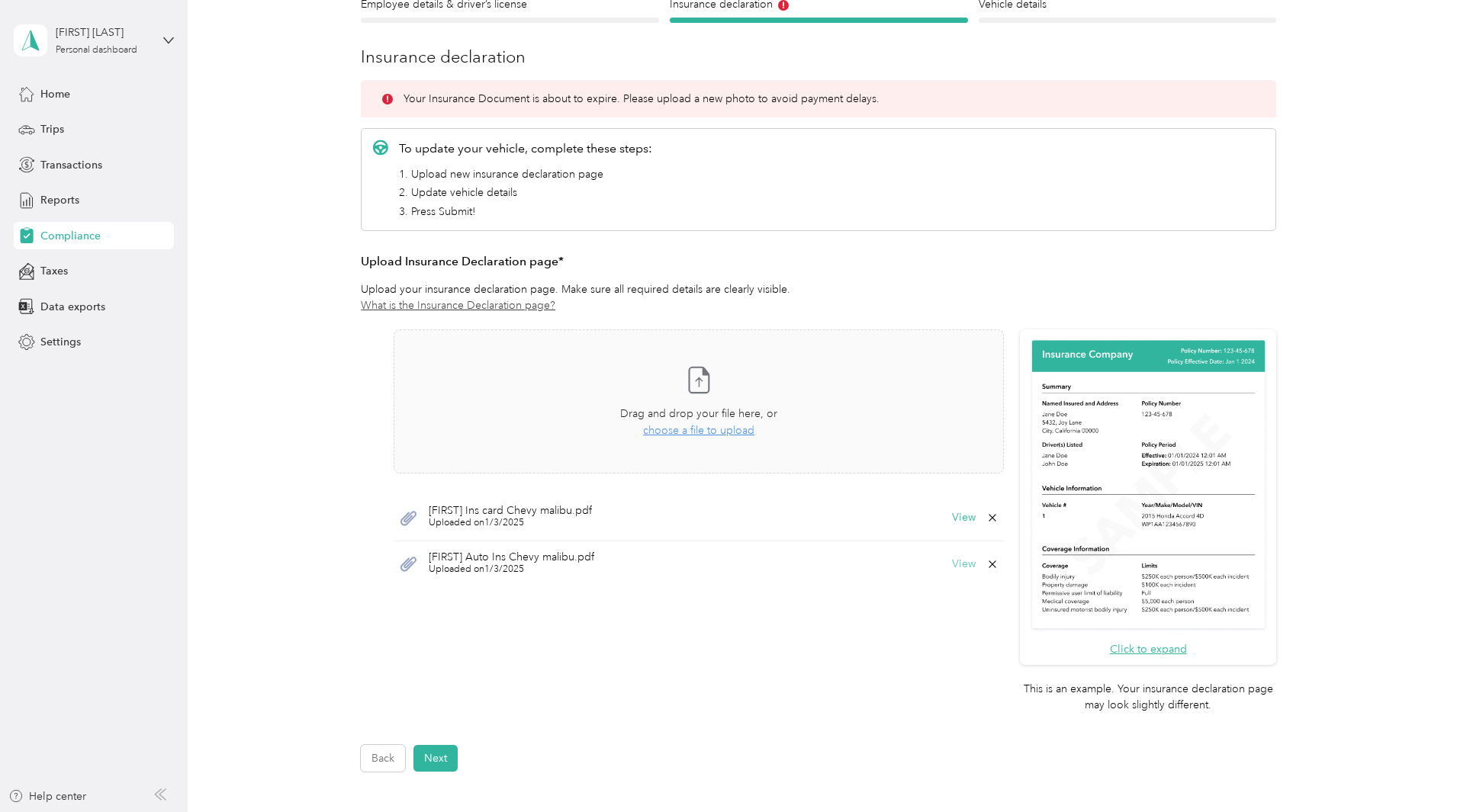 click on "View" at bounding box center [963, 564] 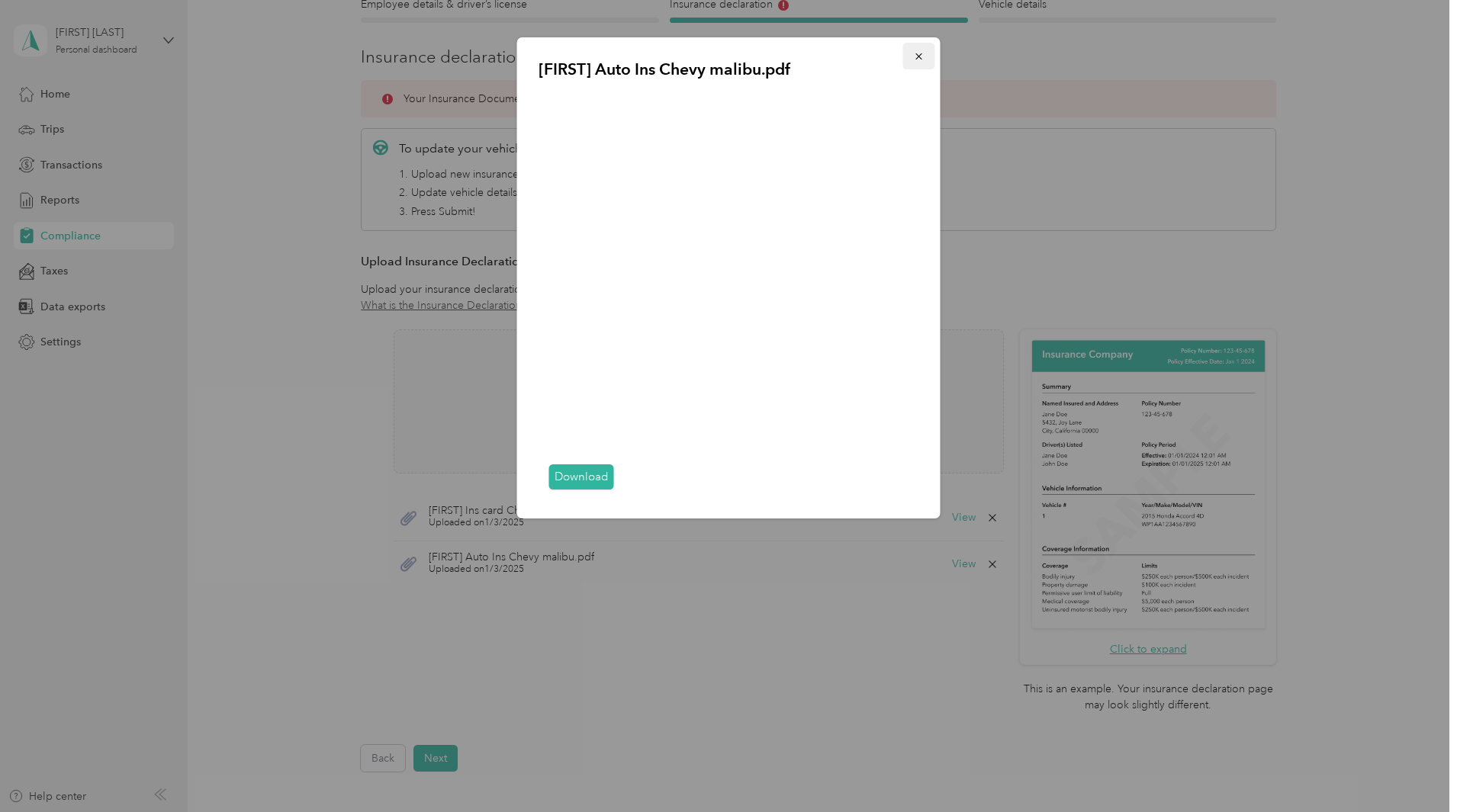 click 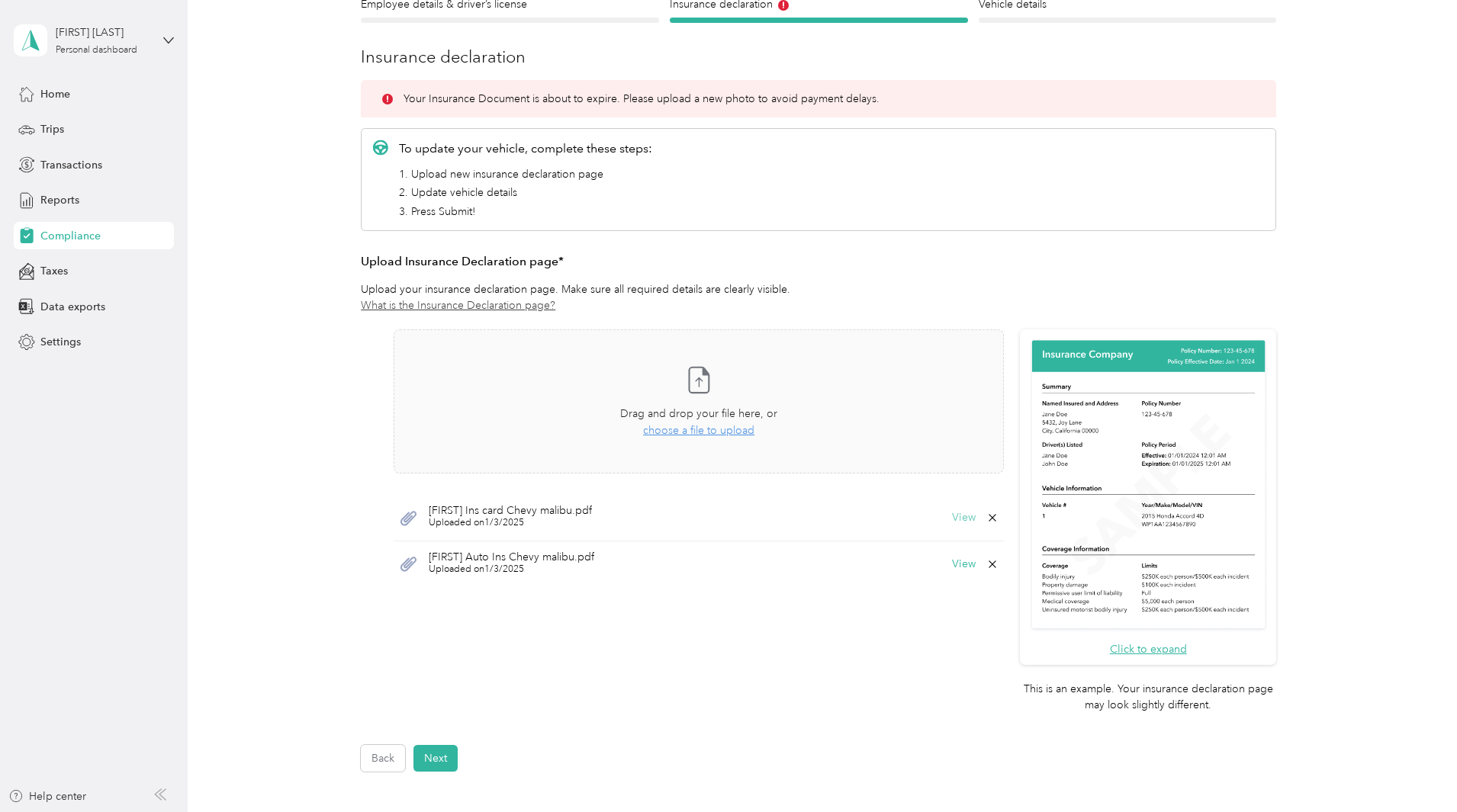 click on "View" at bounding box center (963, 518) 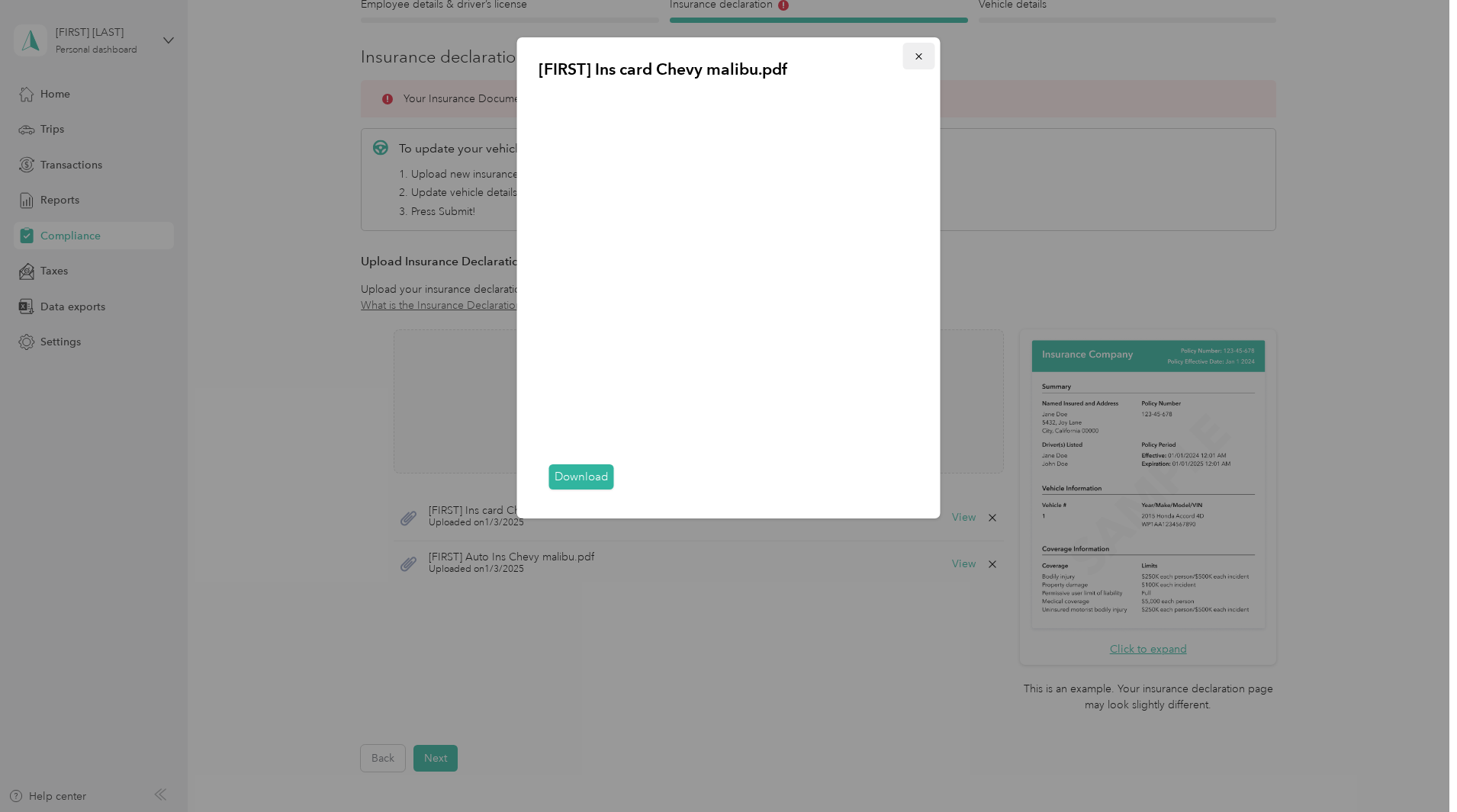click 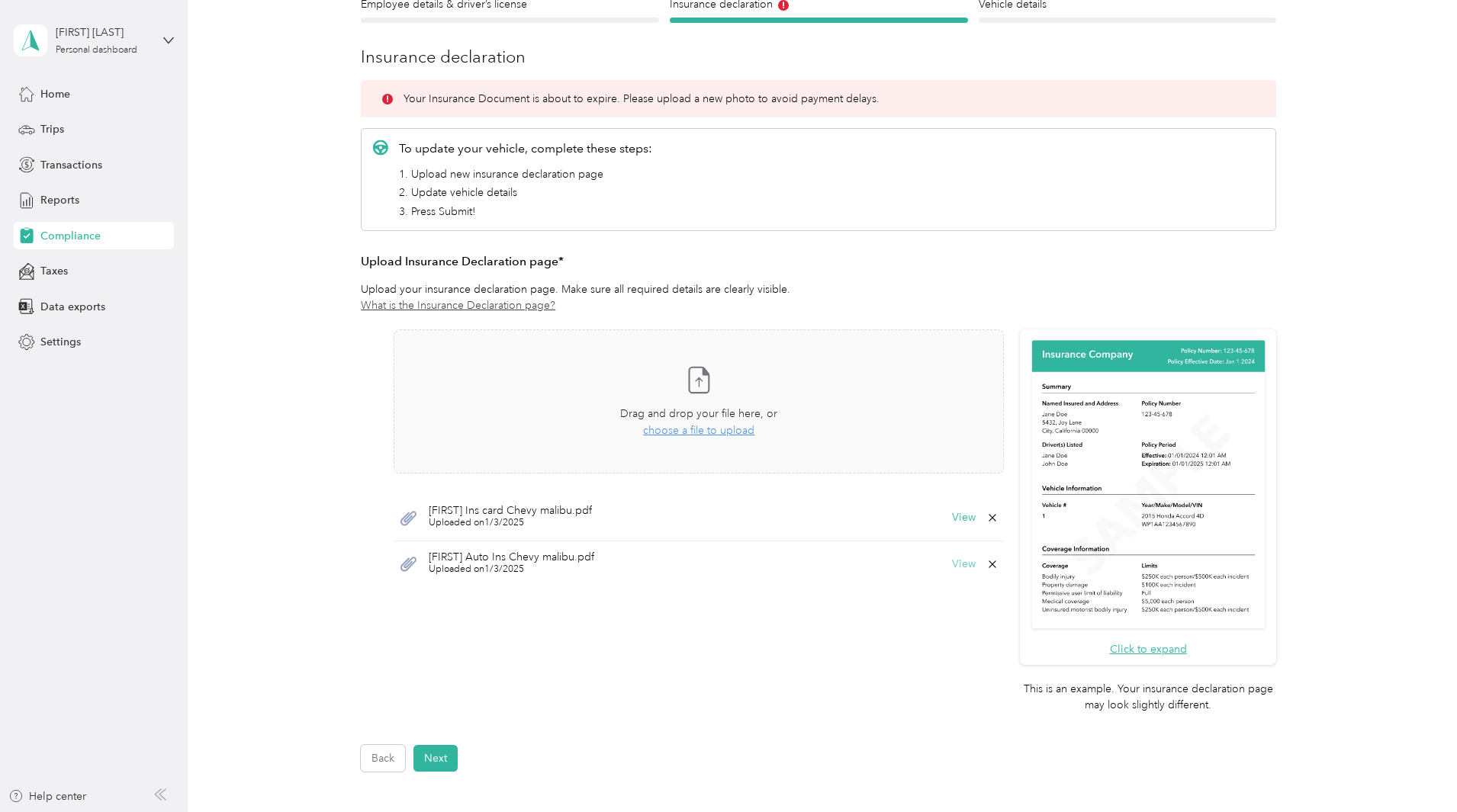 click on "View" at bounding box center [963, 564] 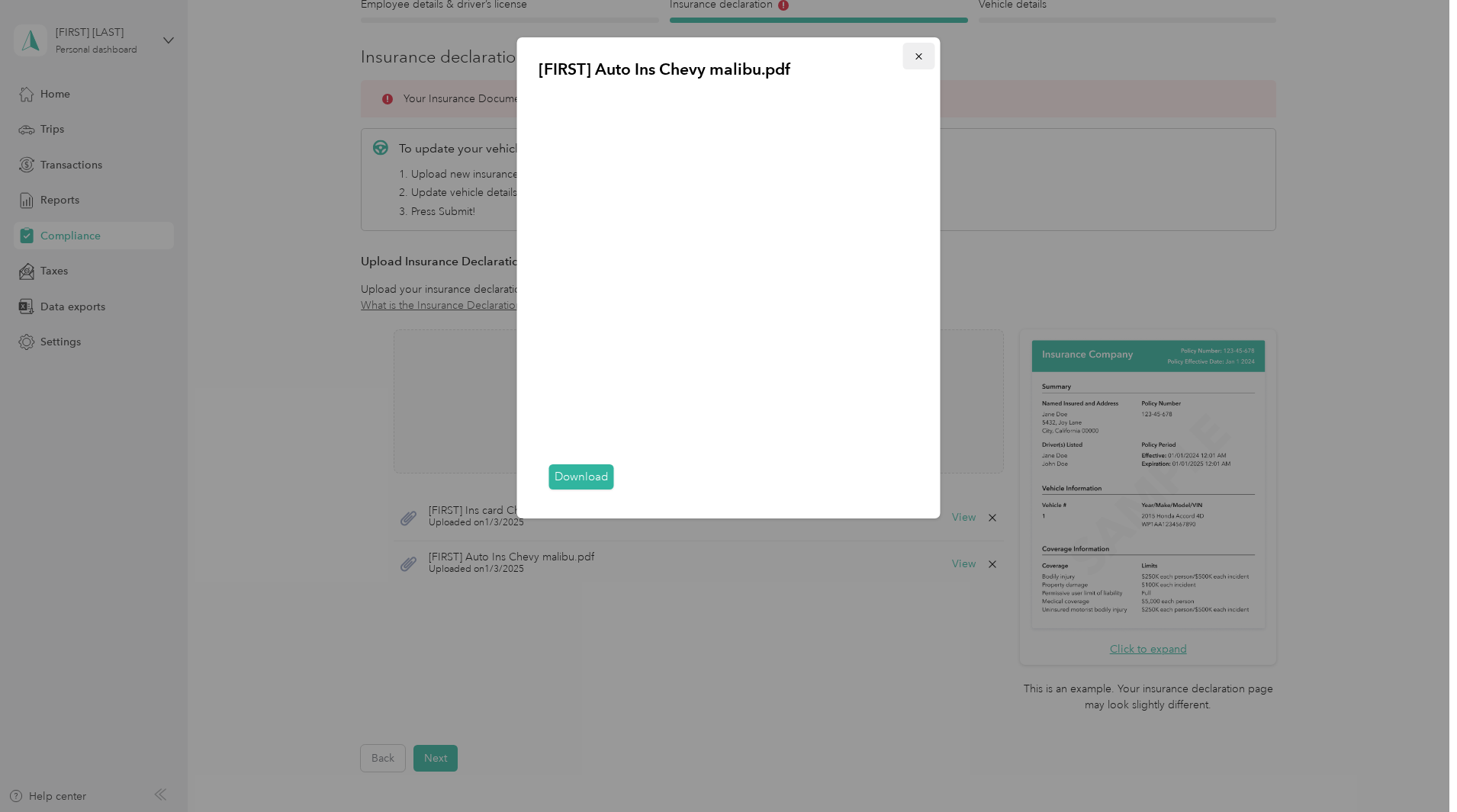 click 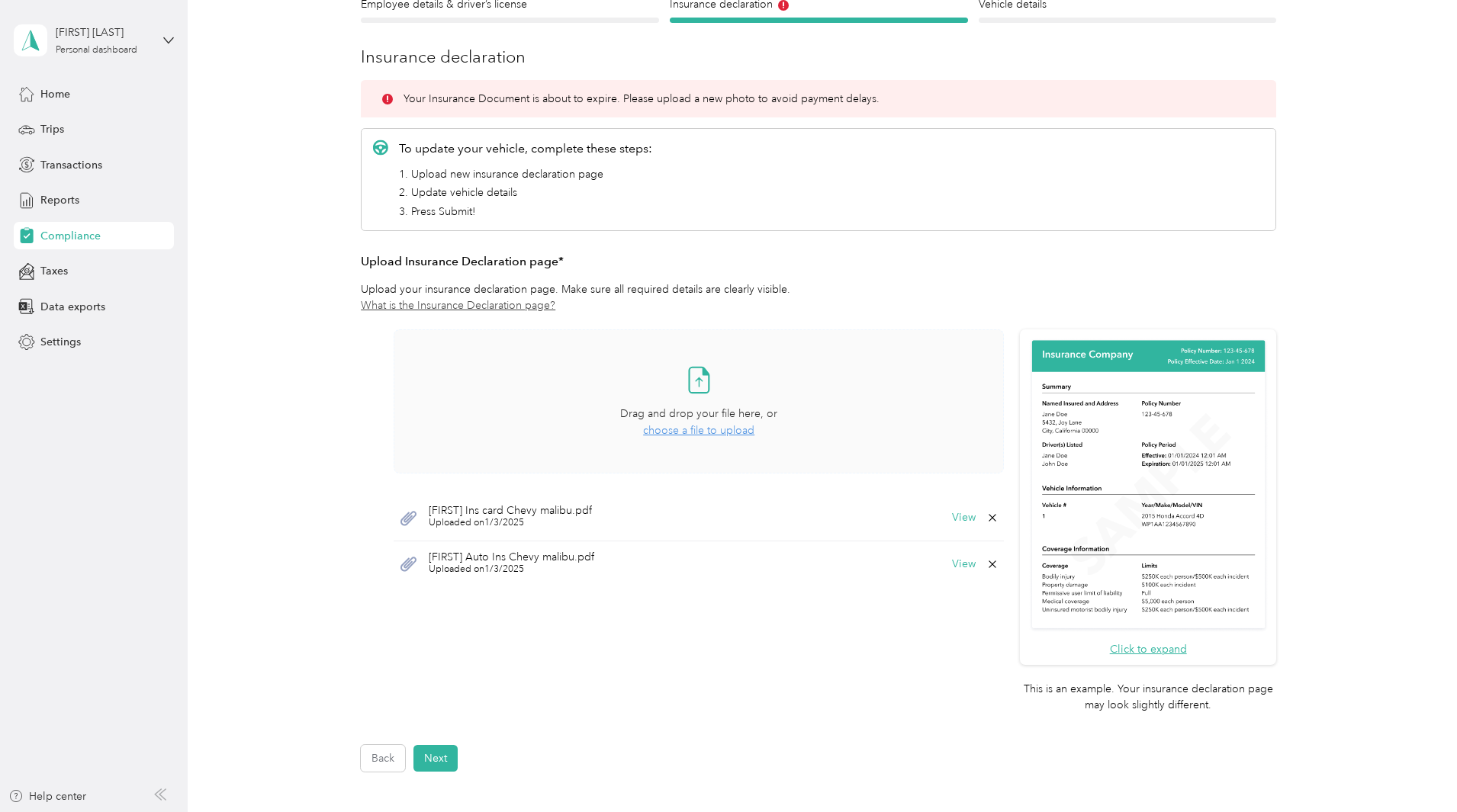 click on "choose a file to upload" at bounding box center [699, 430] 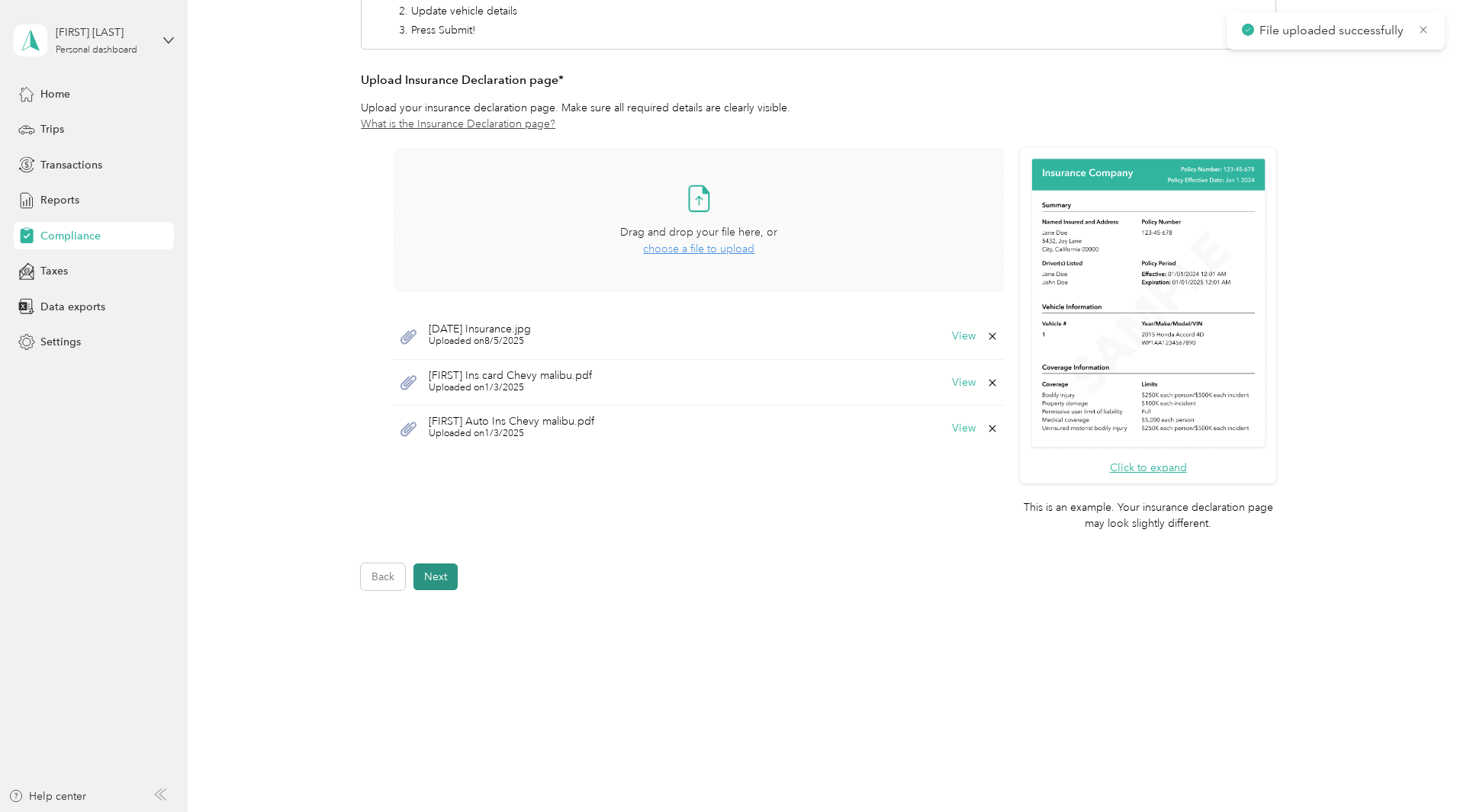 click on "Next" at bounding box center [436, 576] 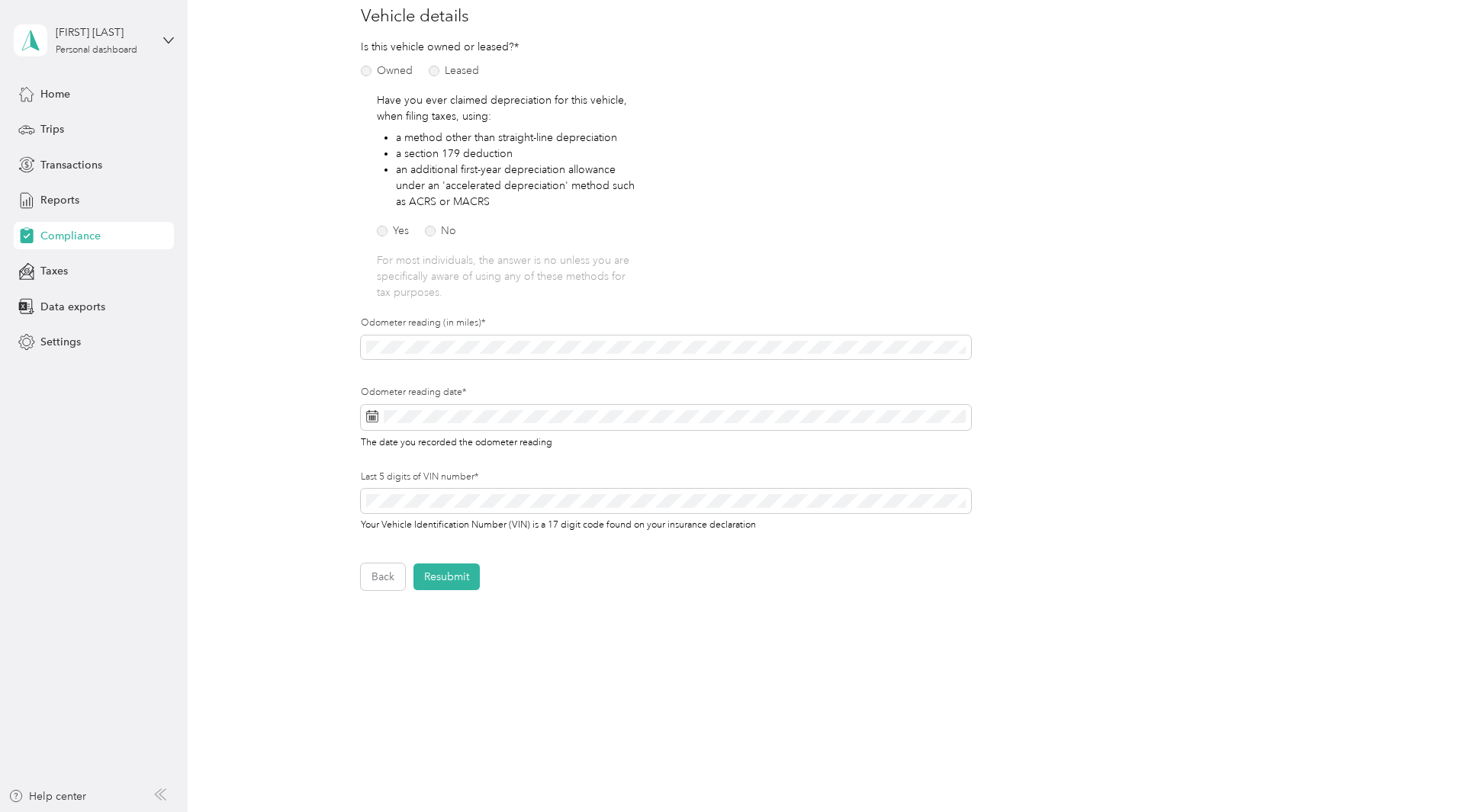 scroll, scrollTop: 19, scrollLeft: 0, axis: vertical 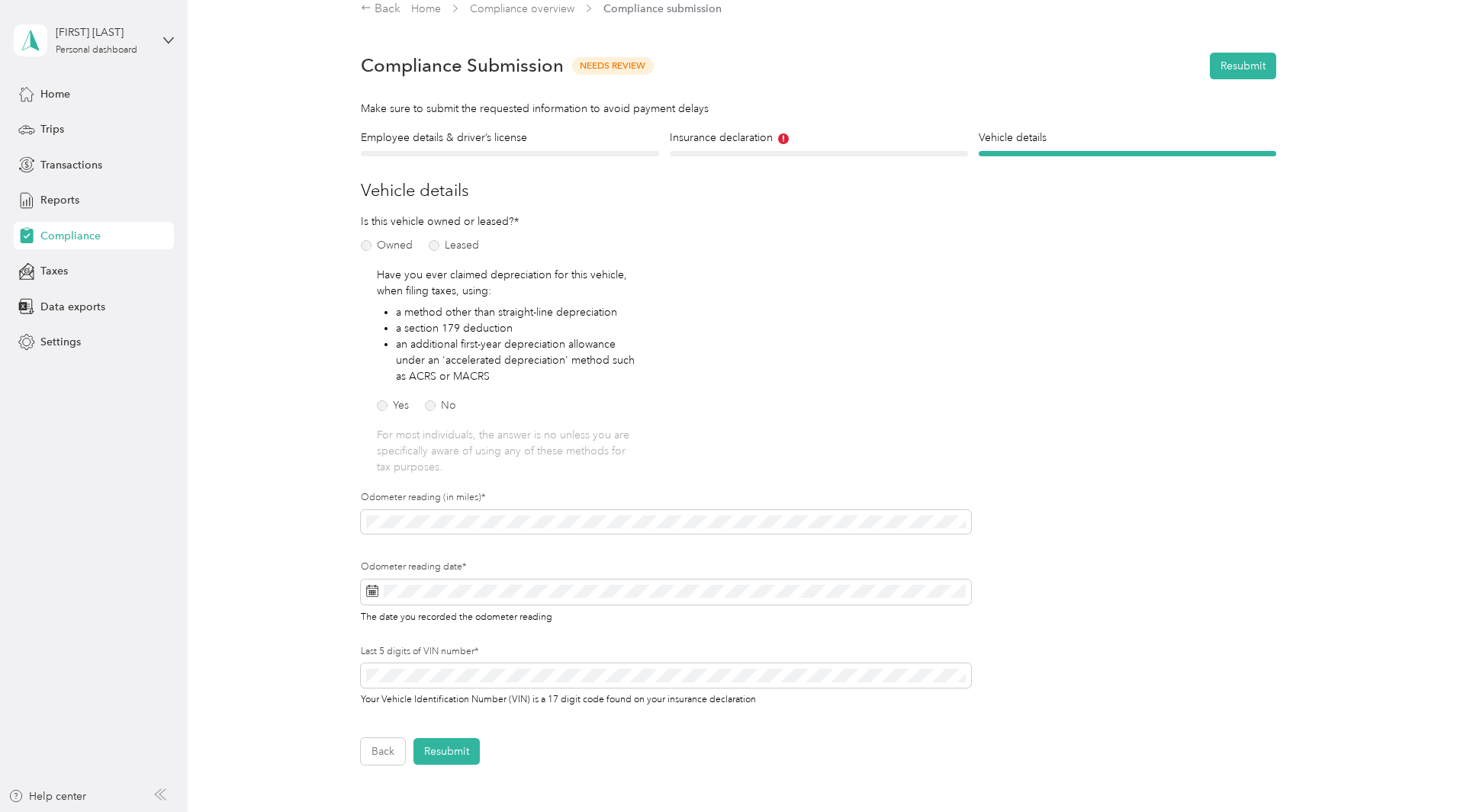 click on "Insurance declaration Insurance" at bounding box center (819, 143) 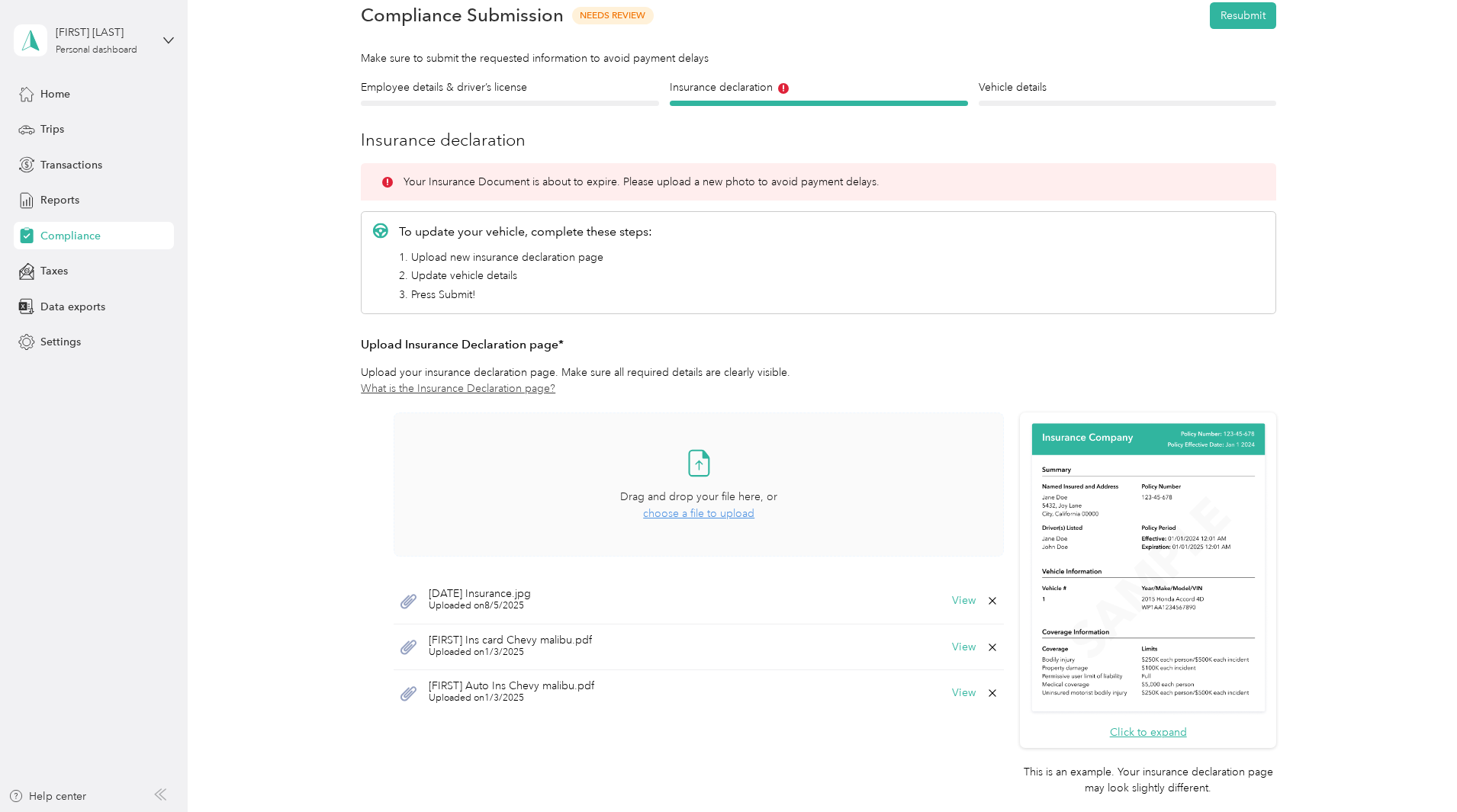 scroll, scrollTop: 95, scrollLeft: 0, axis: vertical 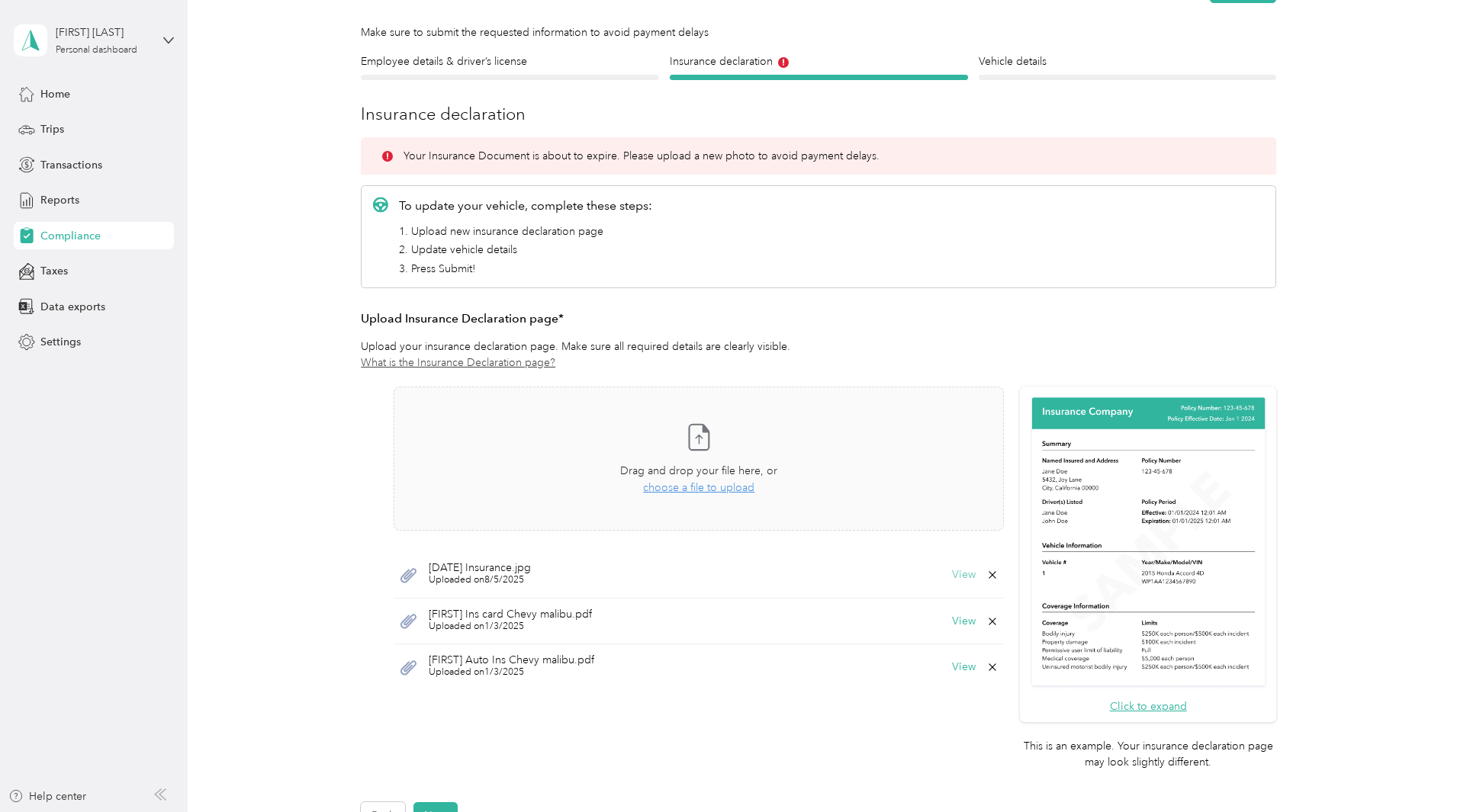 click on "View" at bounding box center (963, 575) 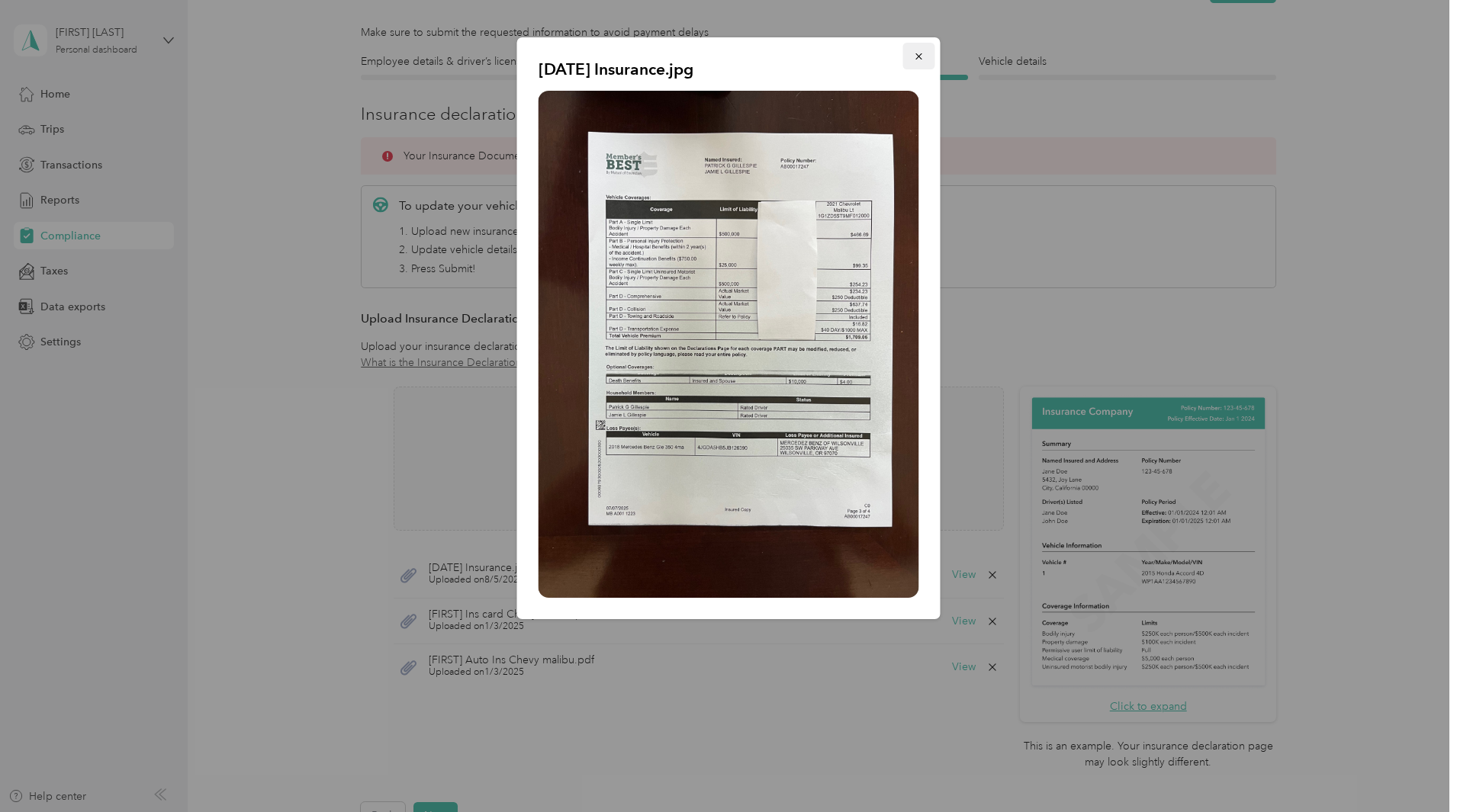 click at bounding box center (919, 56) 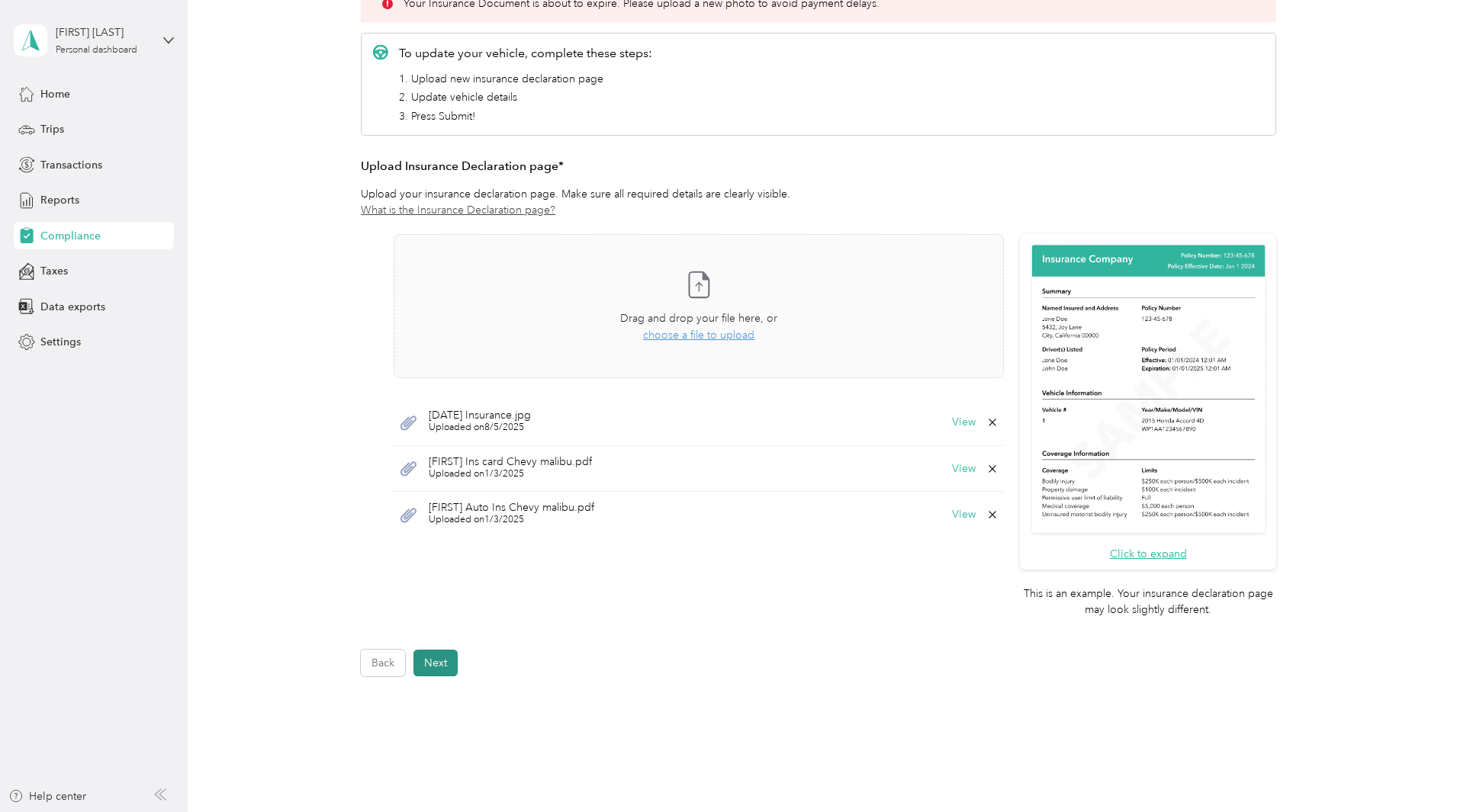 click on "Next" at bounding box center [436, 663] 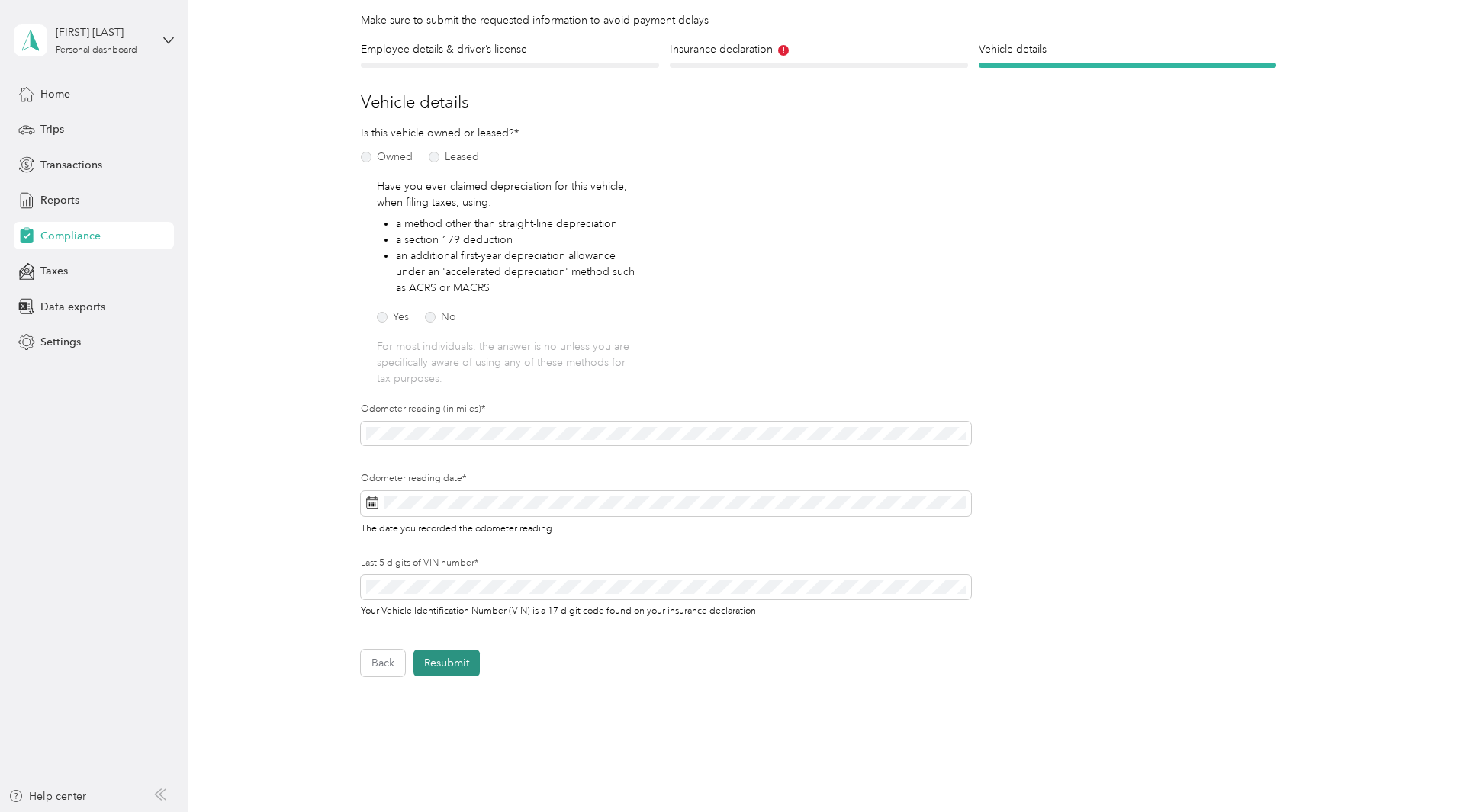 click on "Resubmit" at bounding box center [446, 663] 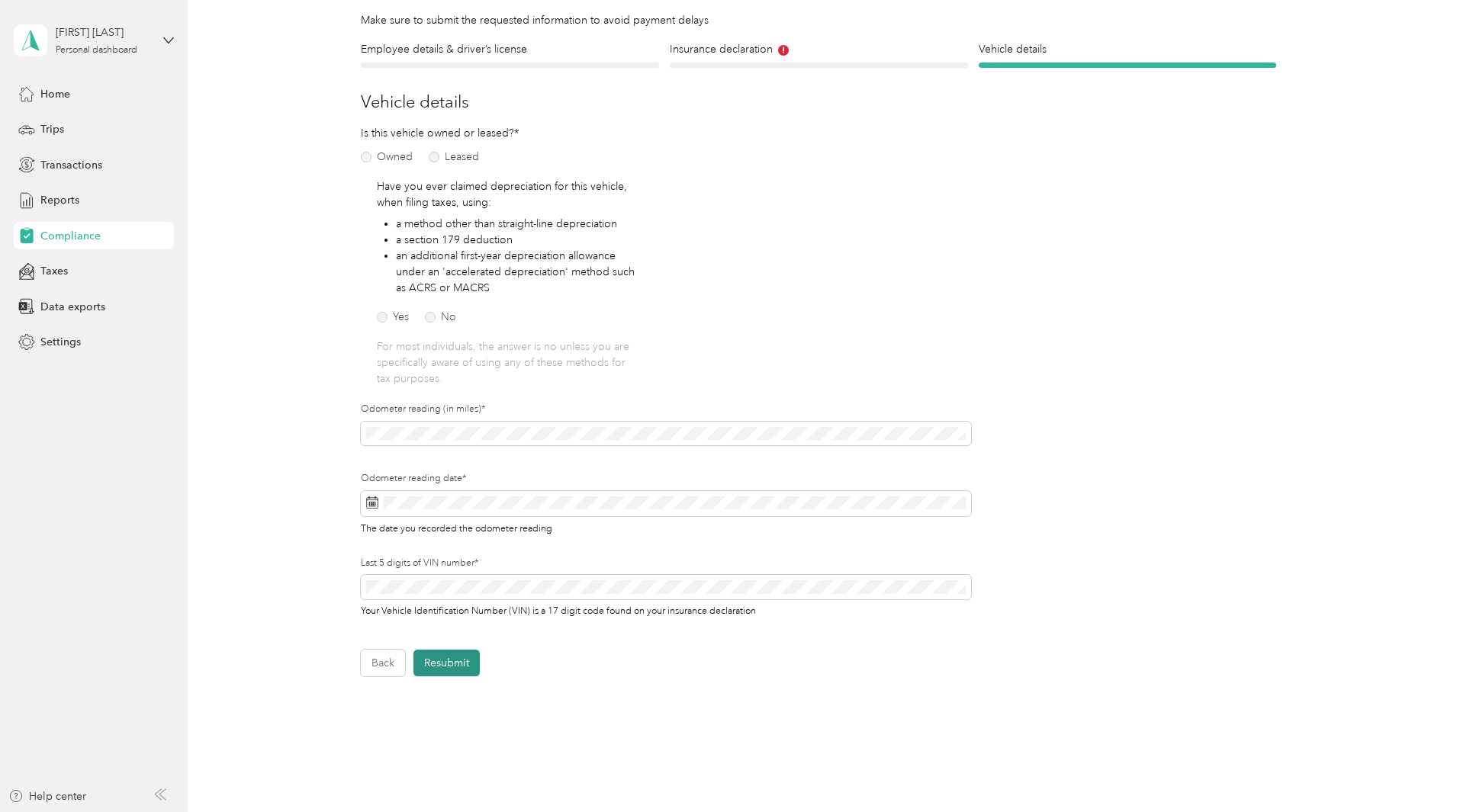 scroll, scrollTop: 19, scrollLeft: 0, axis: vertical 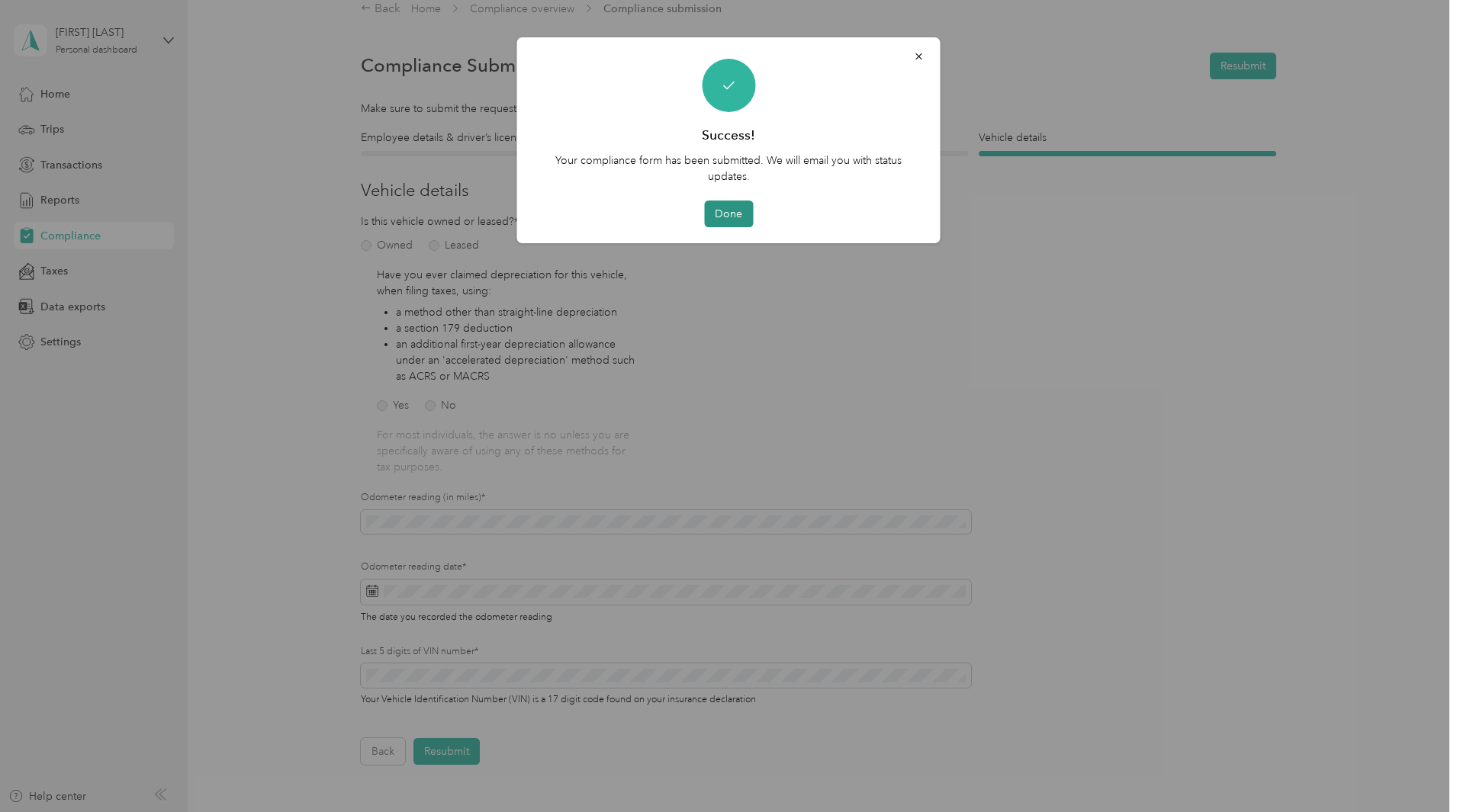 click on "Done" at bounding box center (728, 213) 